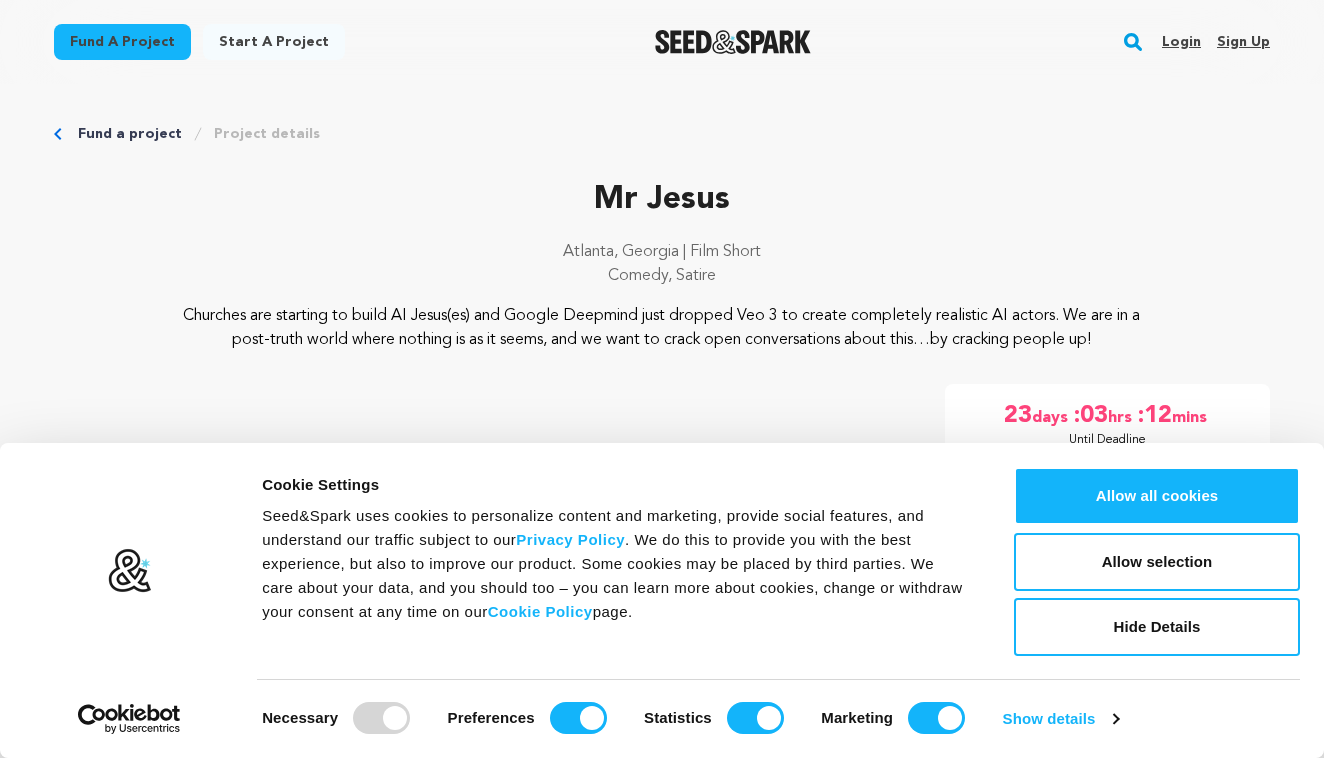 scroll, scrollTop: 0, scrollLeft: 0, axis: both 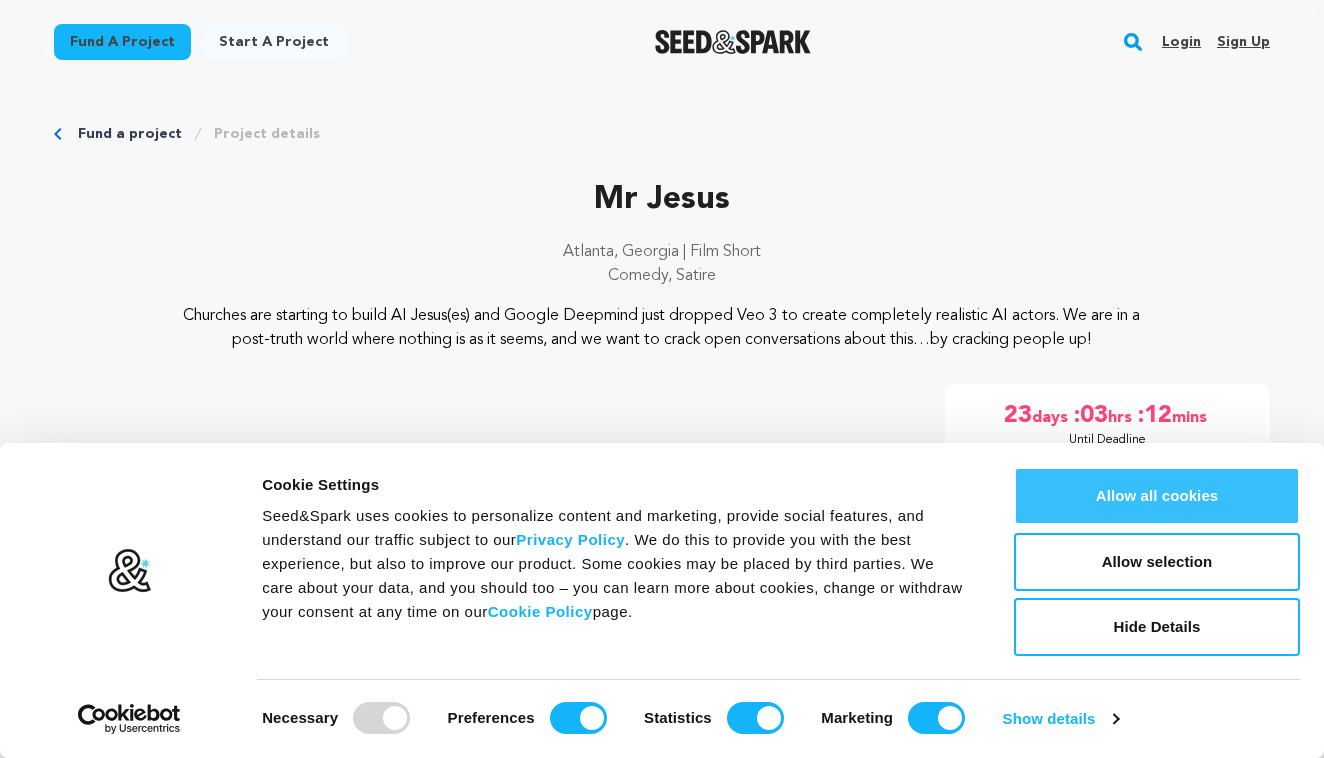 click on "Allow all cookies" at bounding box center (1157, 496) 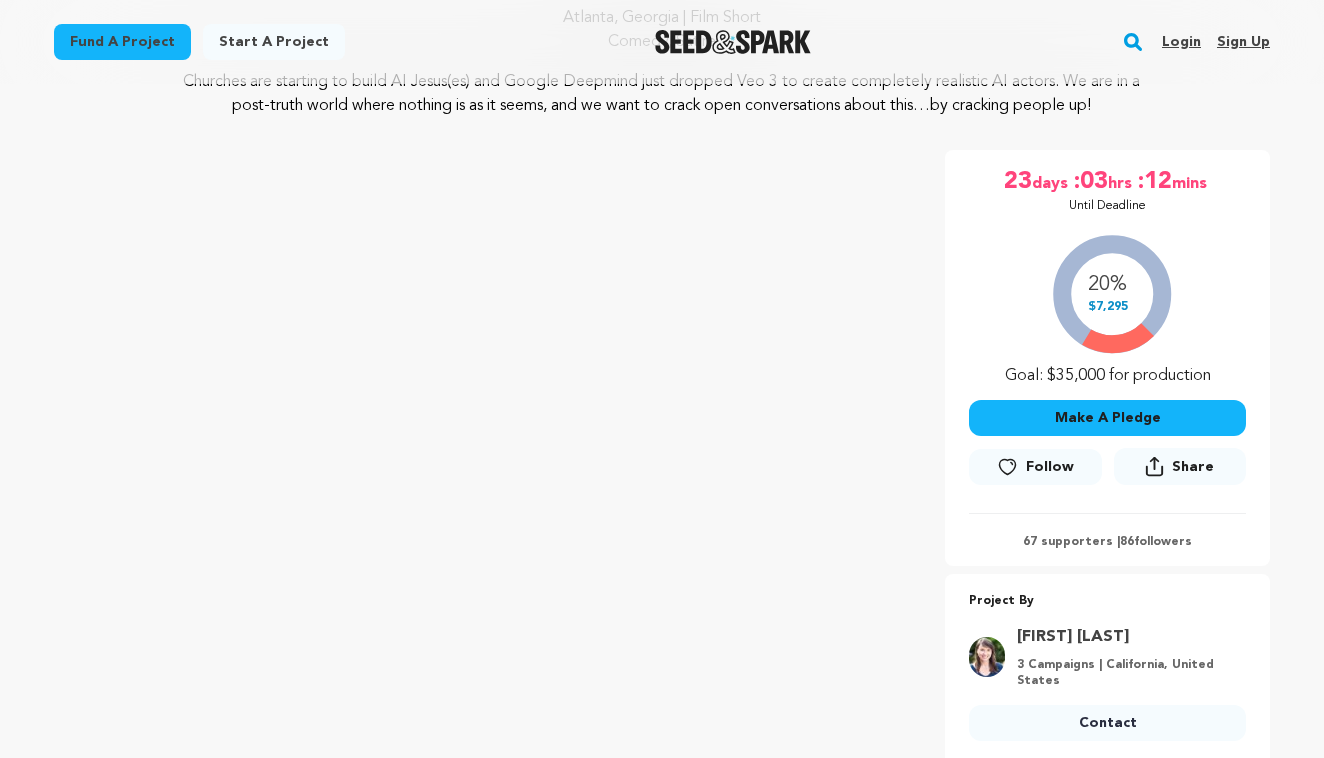 scroll, scrollTop: 236, scrollLeft: 0, axis: vertical 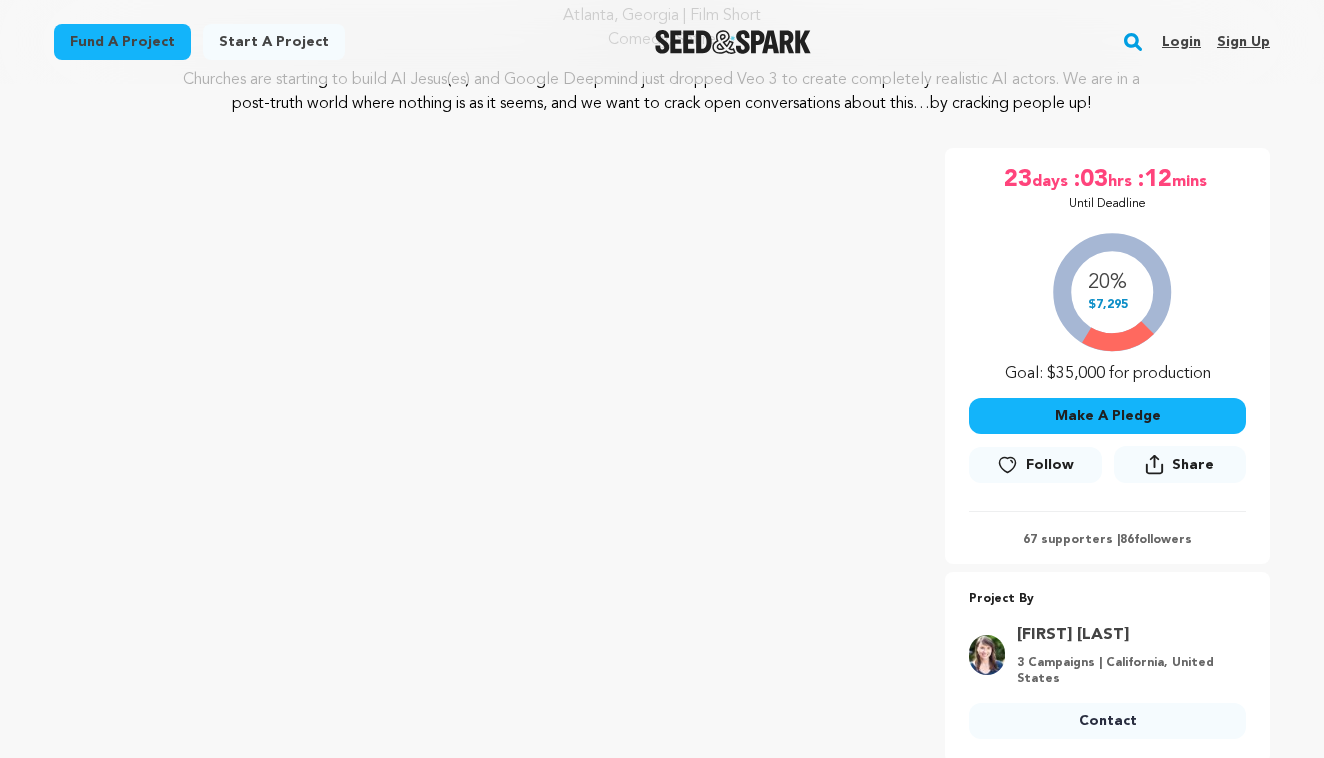 click on "Make A Pledge" at bounding box center [1107, 416] 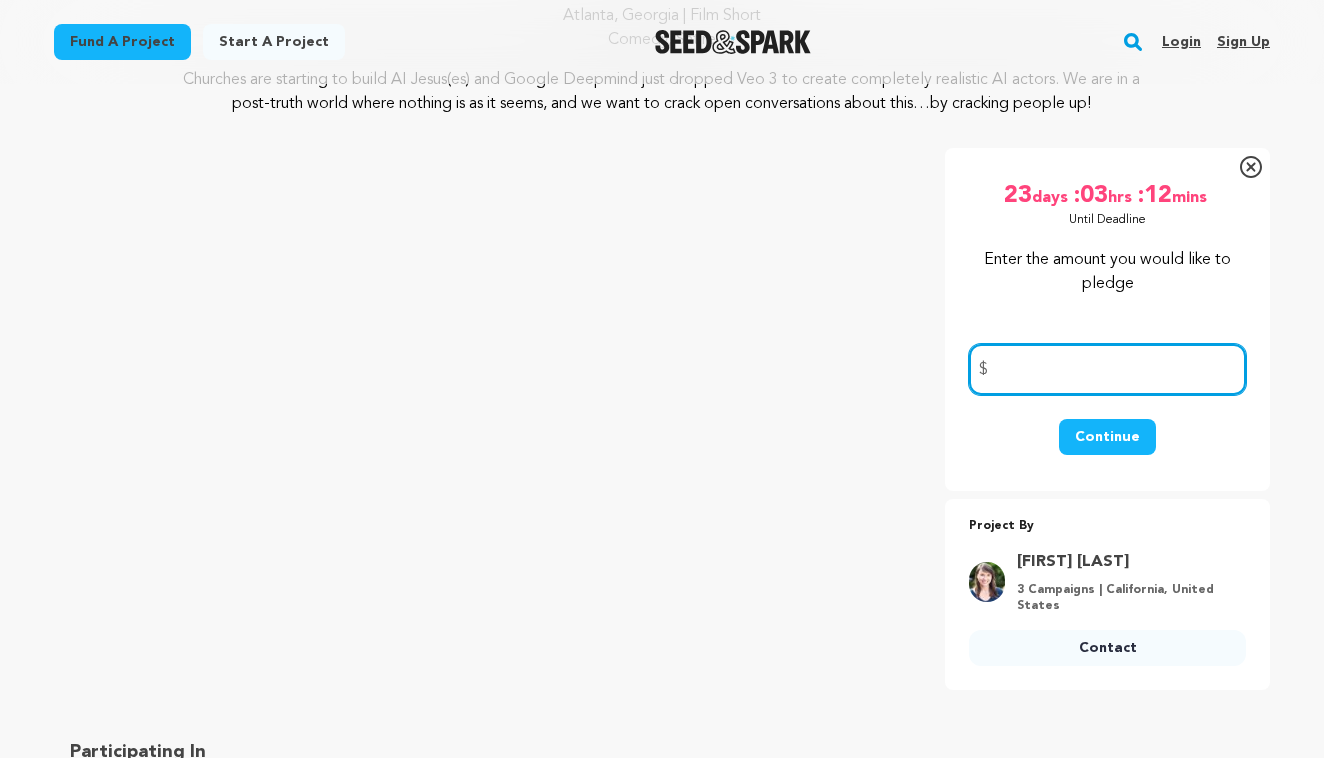 click at bounding box center (1107, 369) 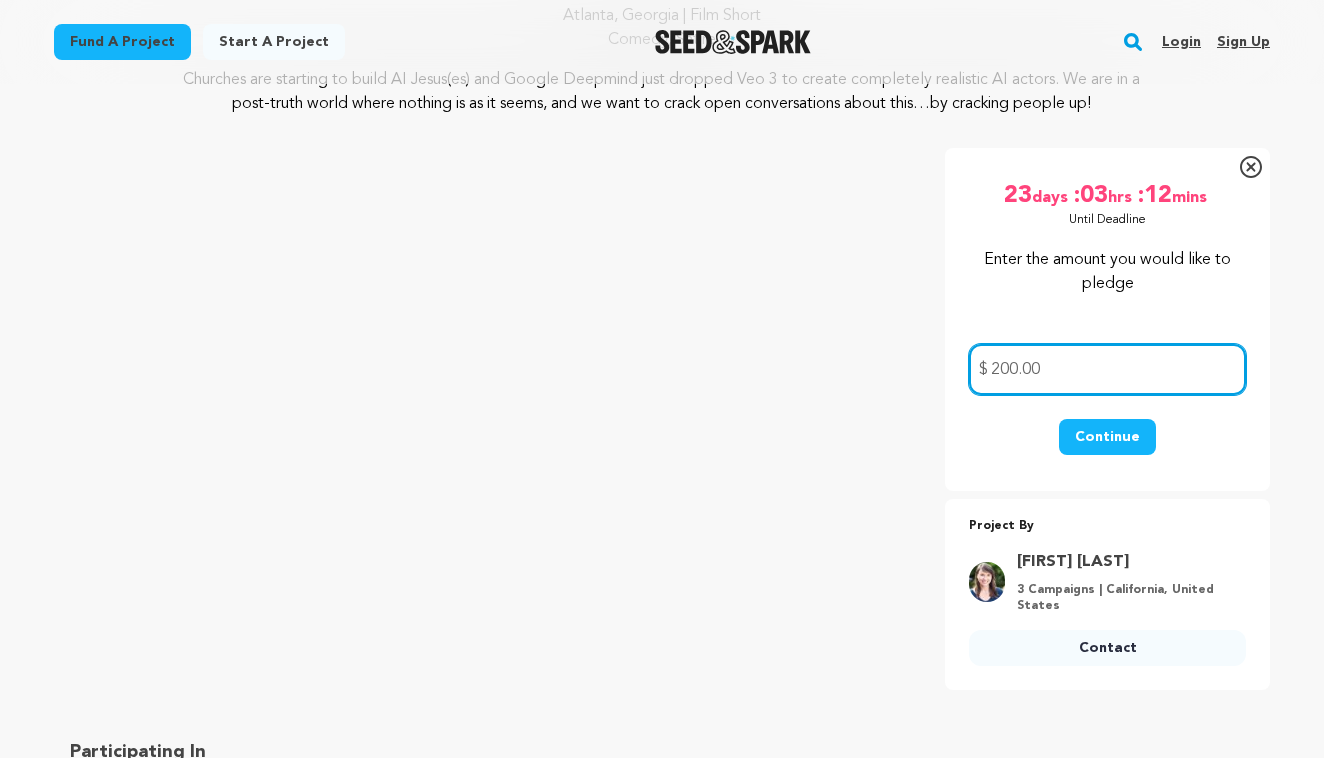 type on "200.00" 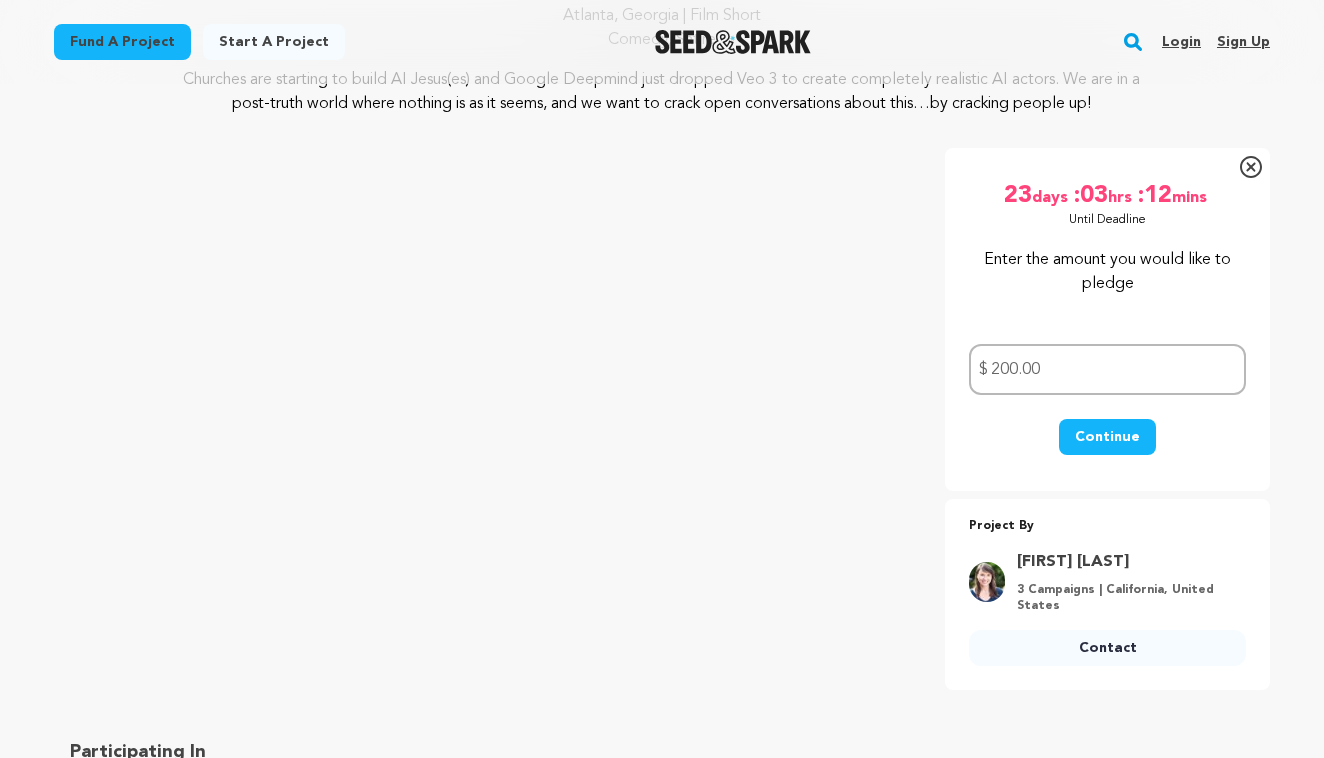 click on "Continue" at bounding box center [1107, 437] 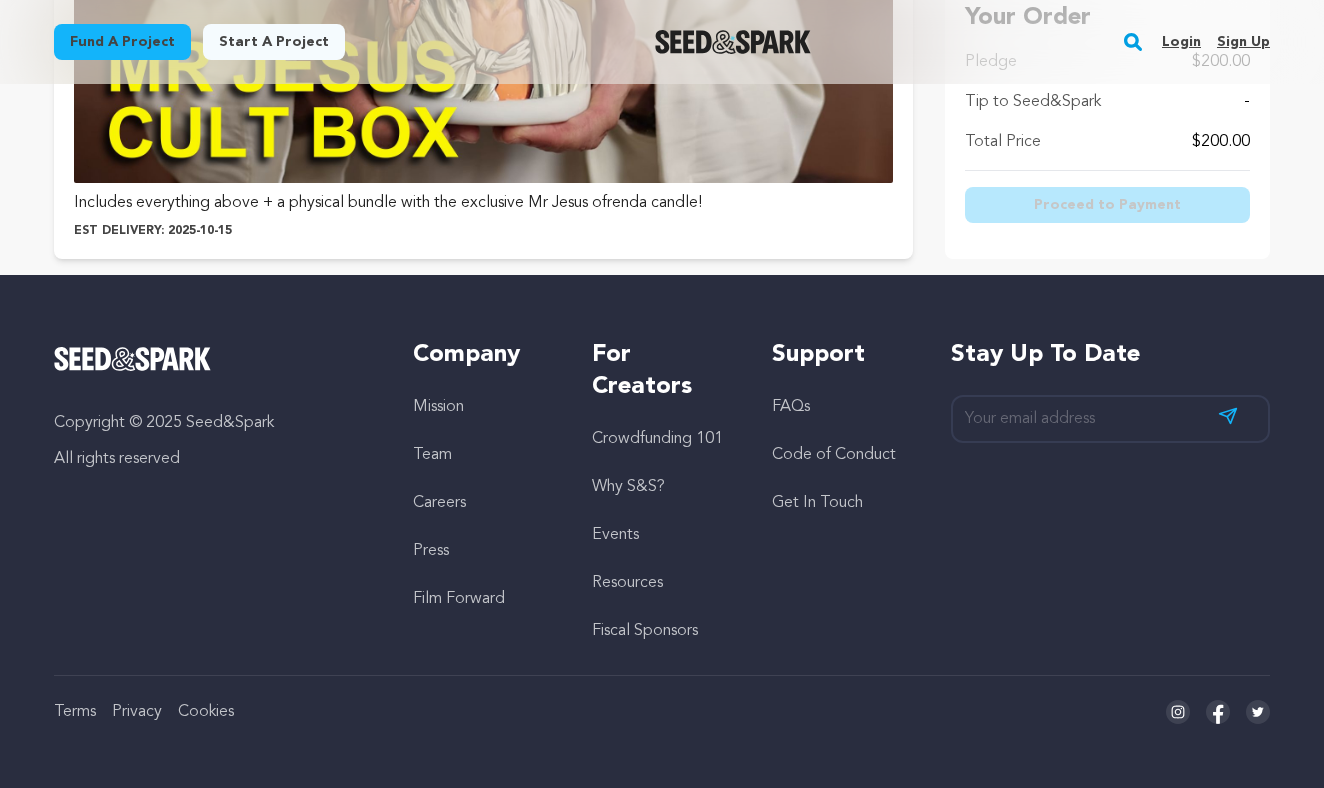 scroll, scrollTop: 3029, scrollLeft: 0, axis: vertical 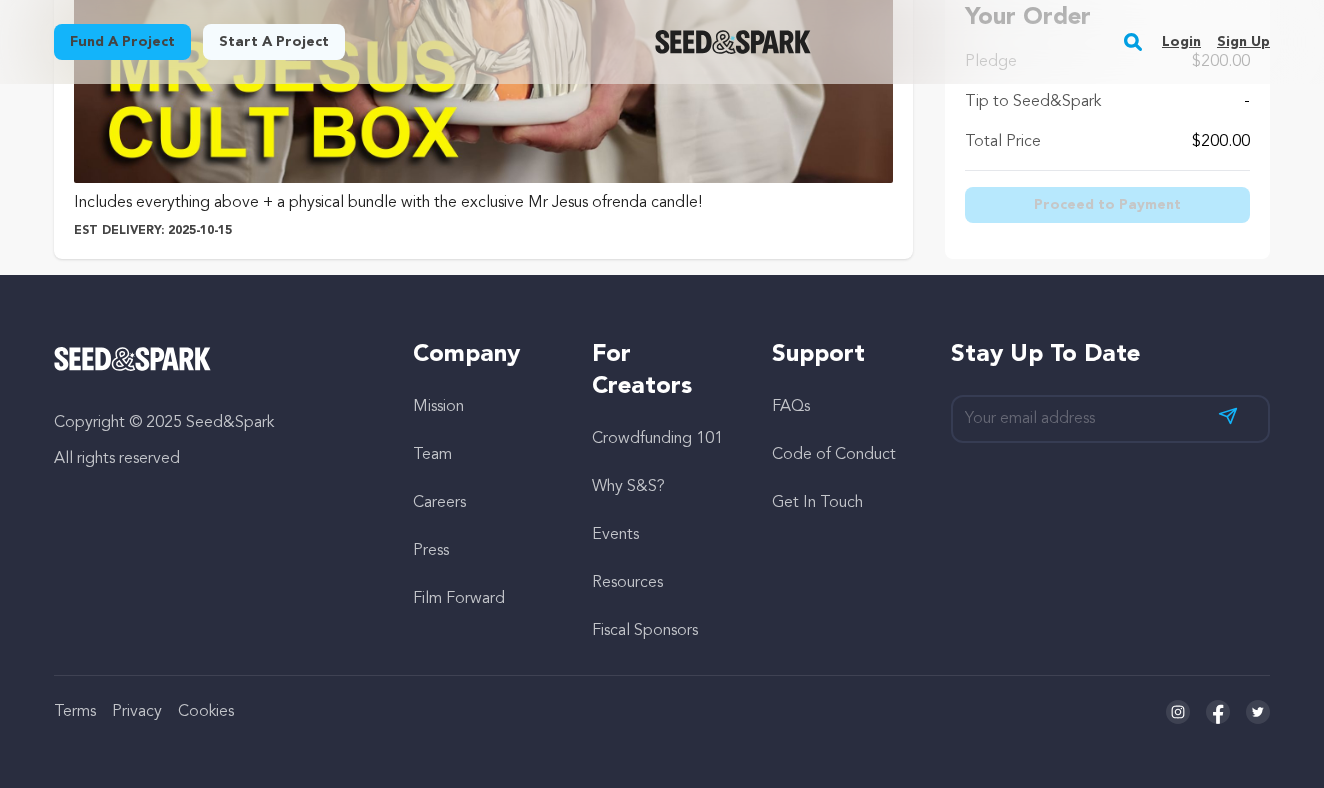 click on "Includes everything above + a physical bundle with the exclusive Mr Jesus ofrenda candle!" at bounding box center [388, 203] 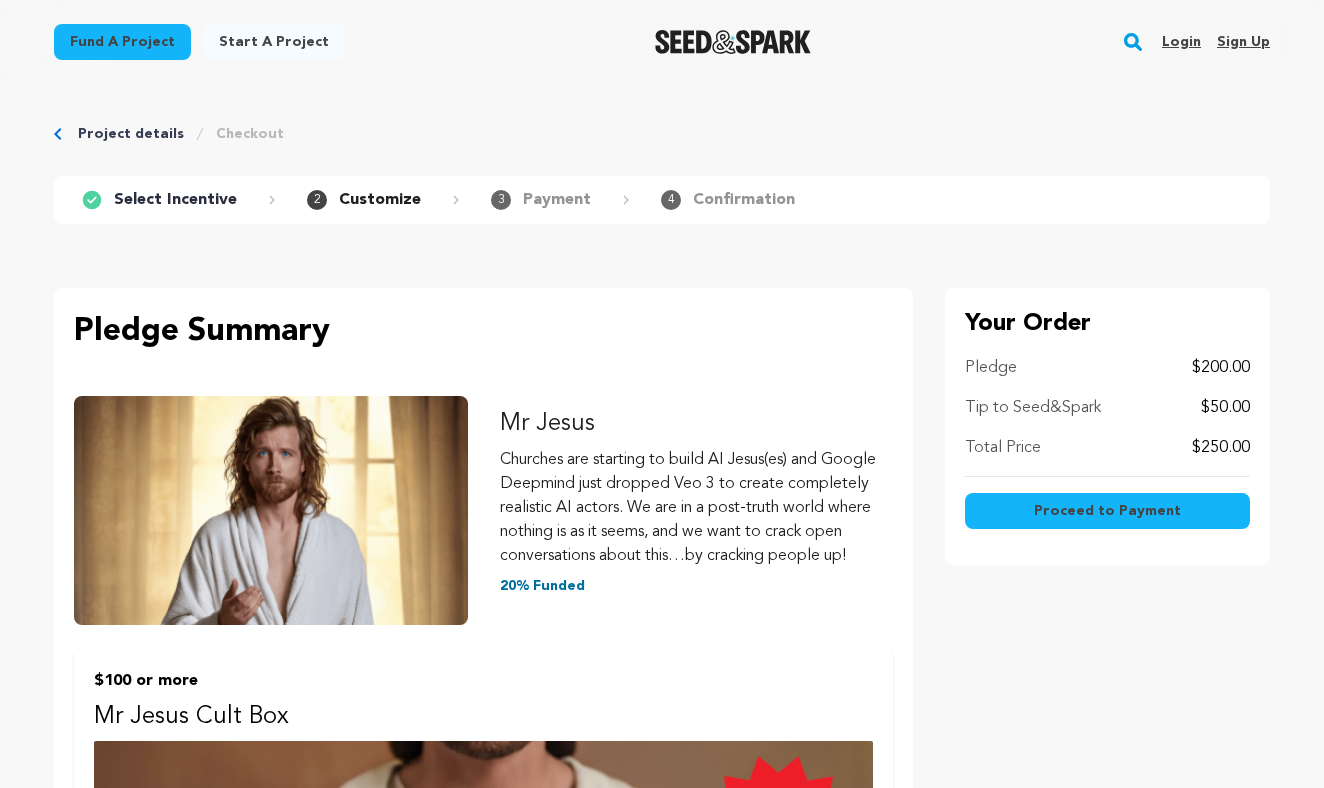 scroll, scrollTop: 0, scrollLeft: 0, axis: both 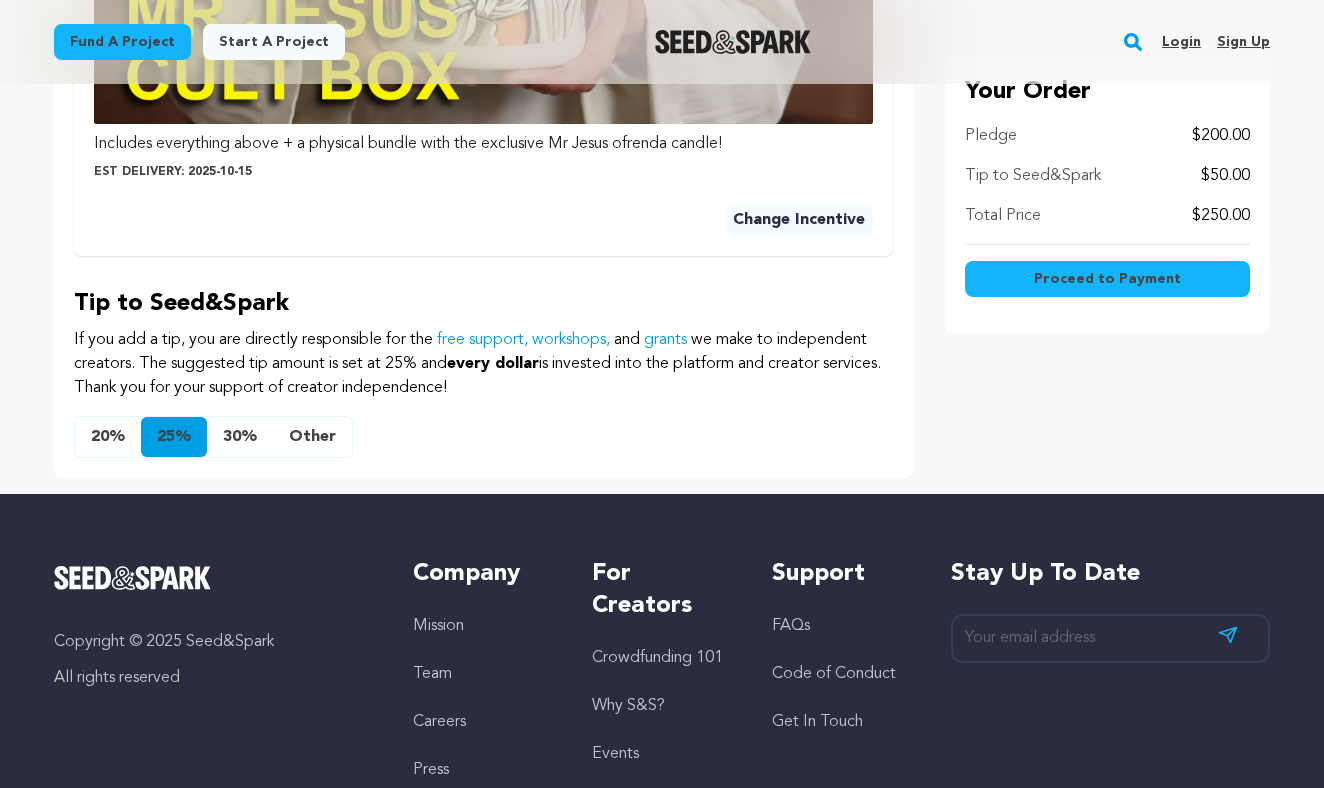 click on "20%" at bounding box center (108, 437) 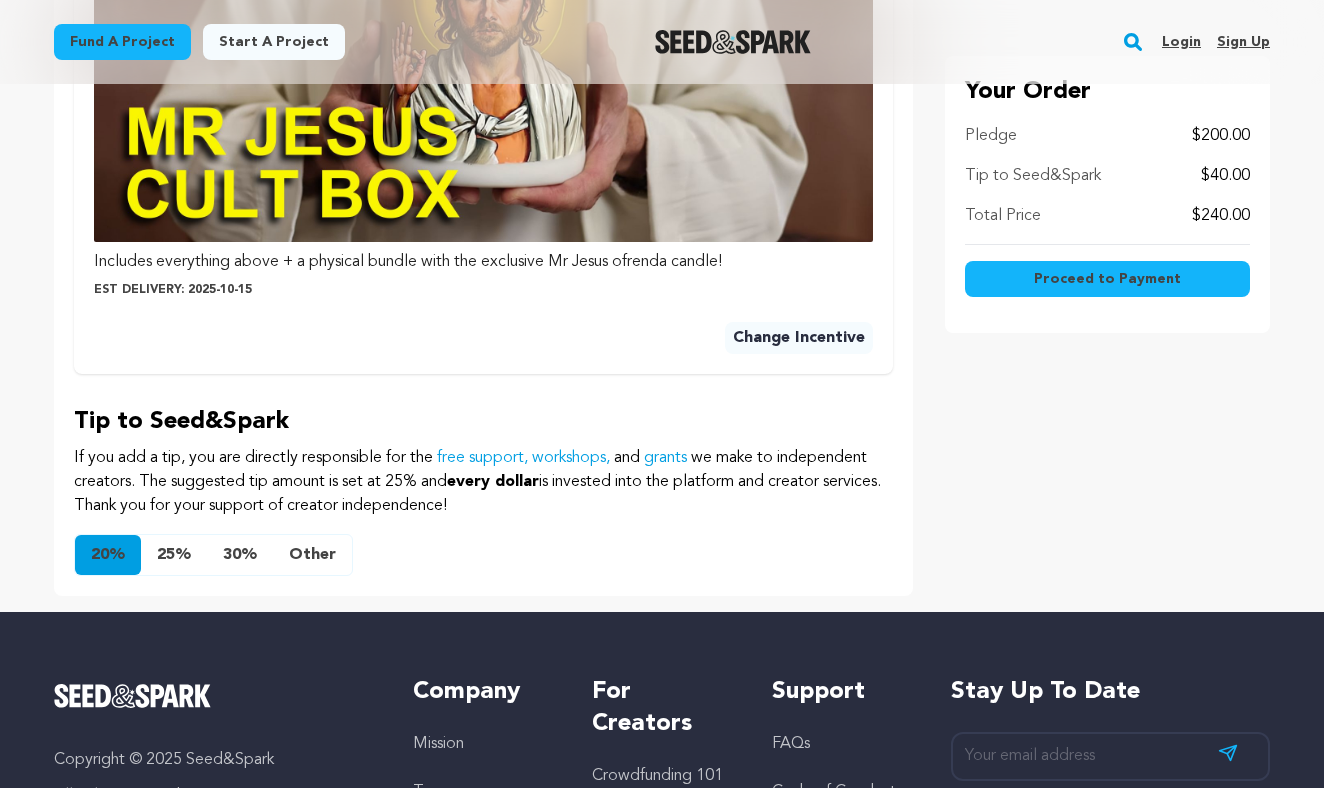 scroll, scrollTop: 925, scrollLeft: 0, axis: vertical 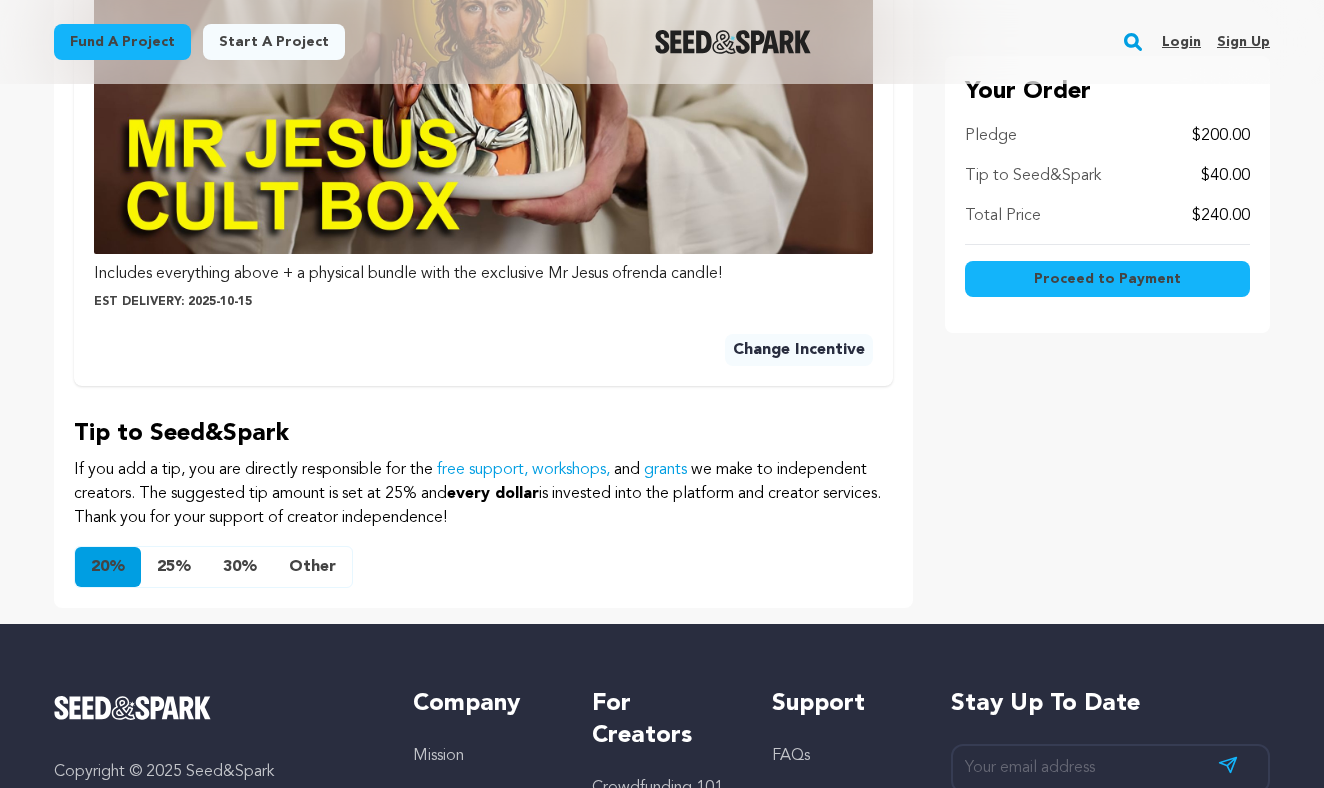 click on "25%" at bounding box center [174, 567] 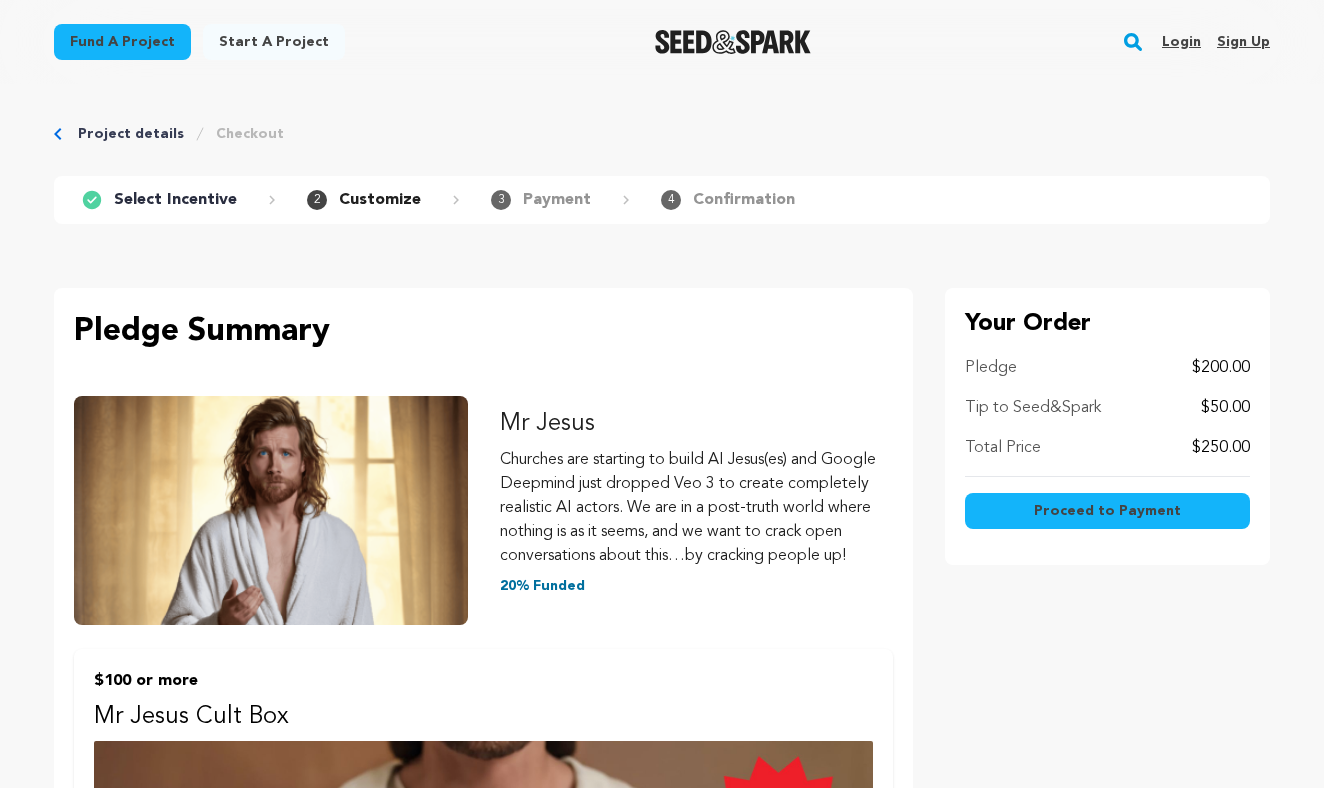scroll, scrollTop: 0, scrollLeft: 0, axis: both 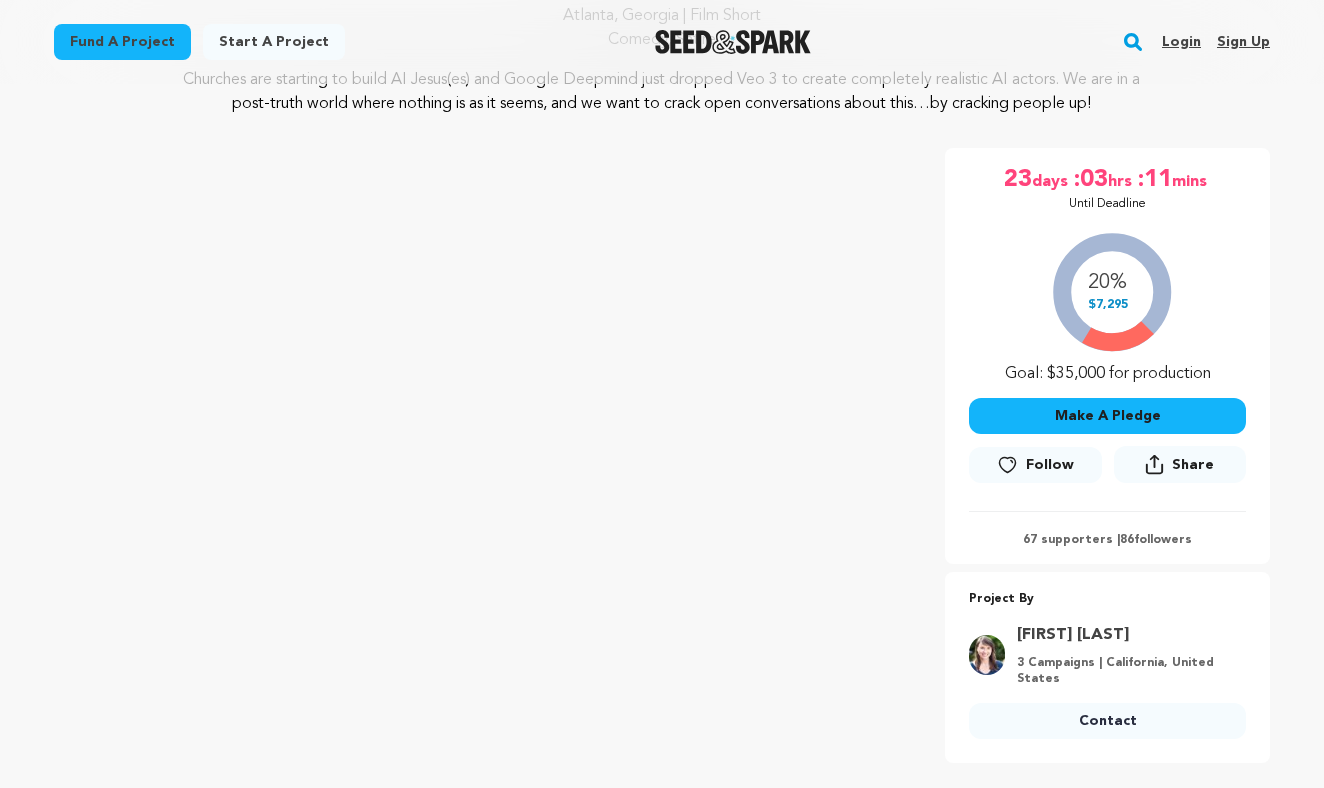 click on "Make A Pledge" at bounding box center [1107, 416] 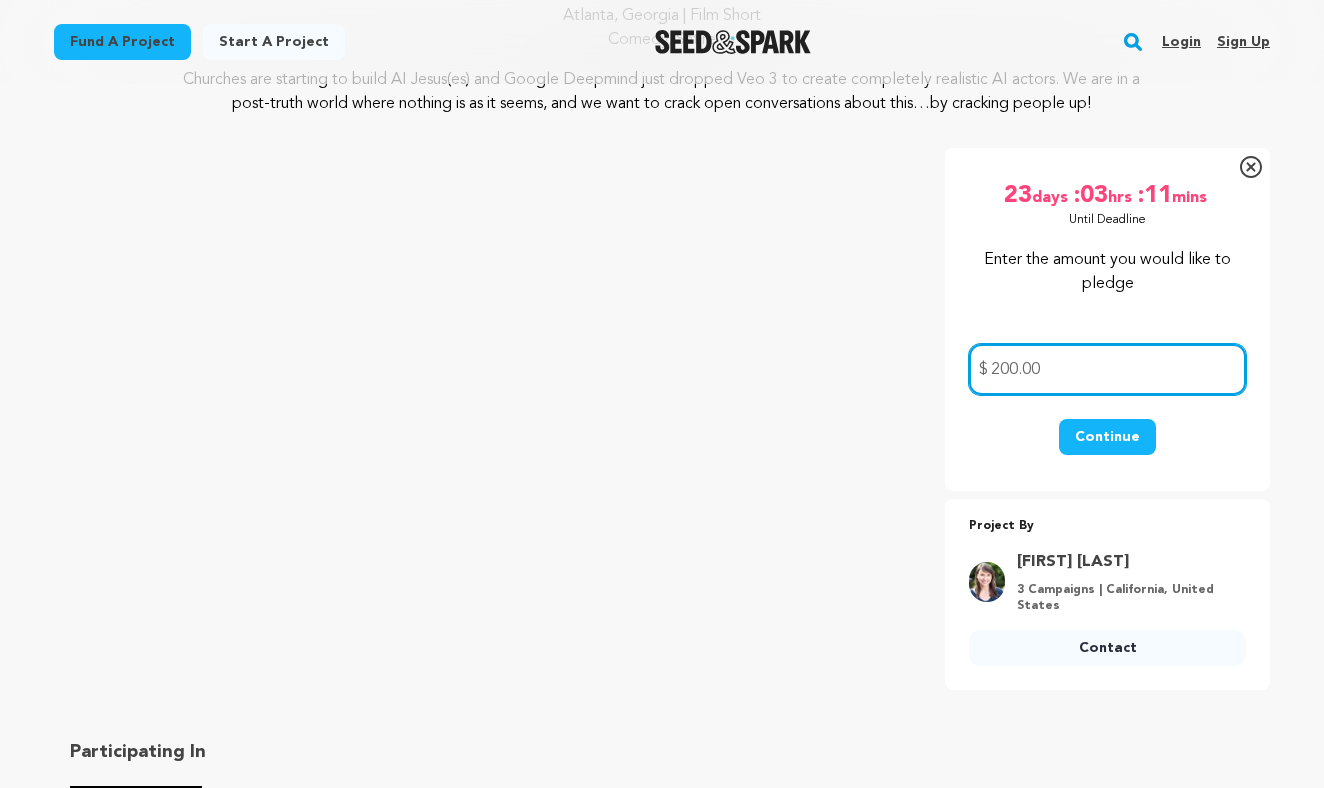 click on "200.00" at bounding box center (1107, 369) 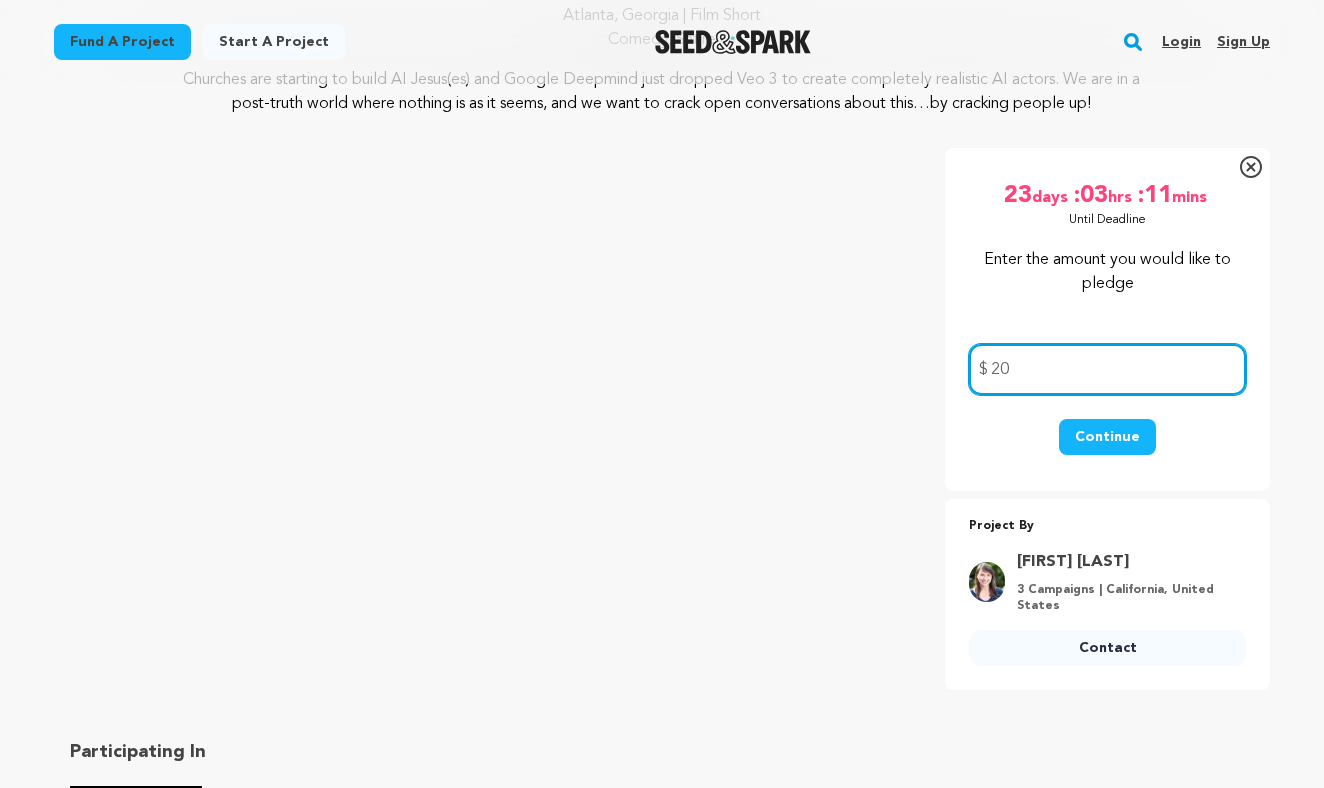 type on "2" 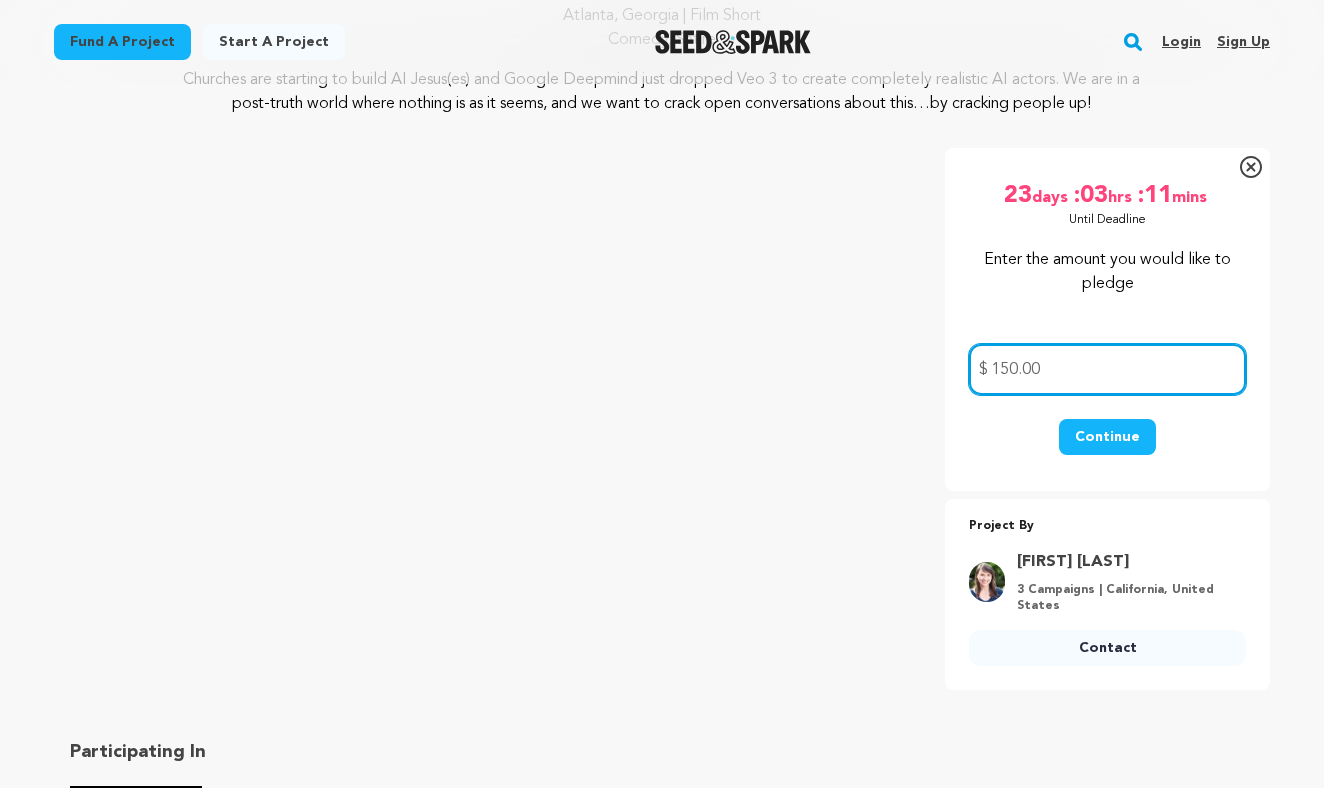 type on "150.00" 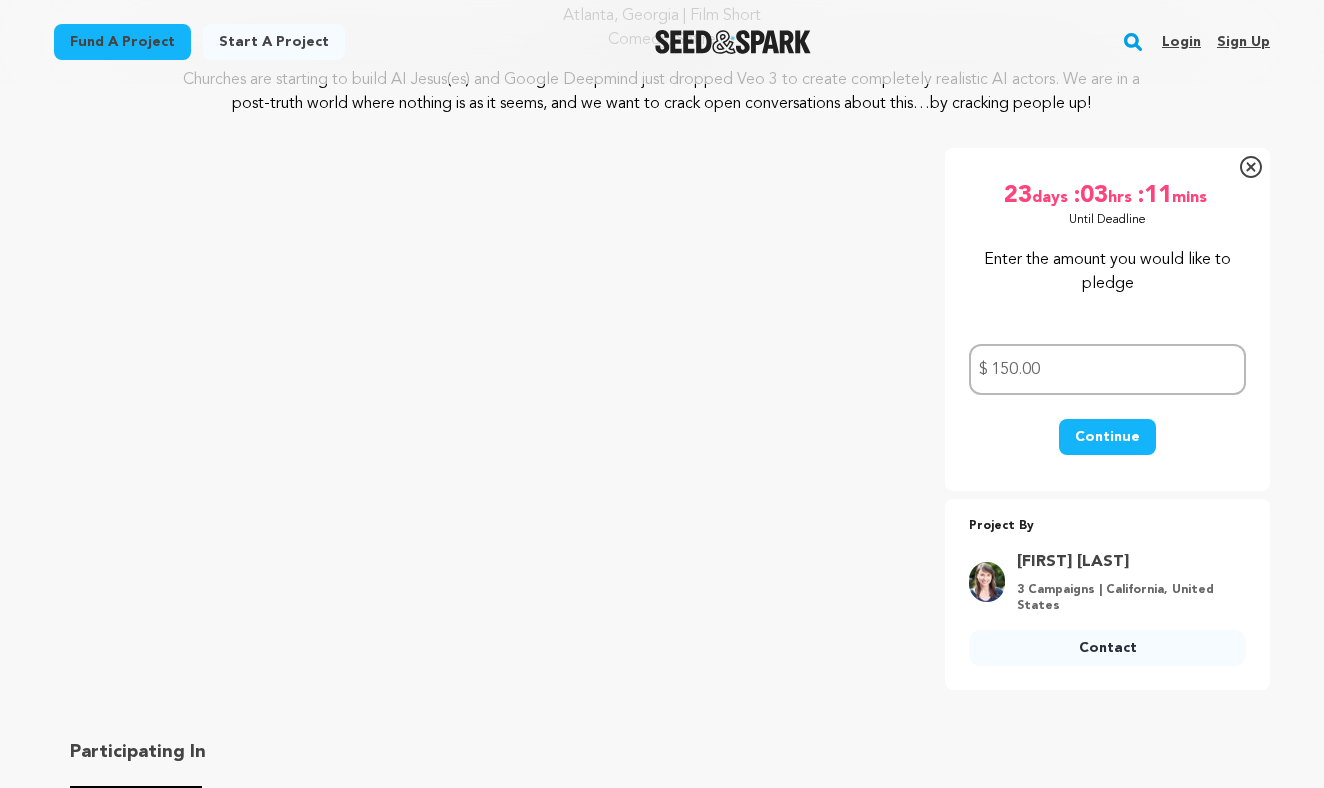 click on "Continue" at bounding box center [1107, 437] 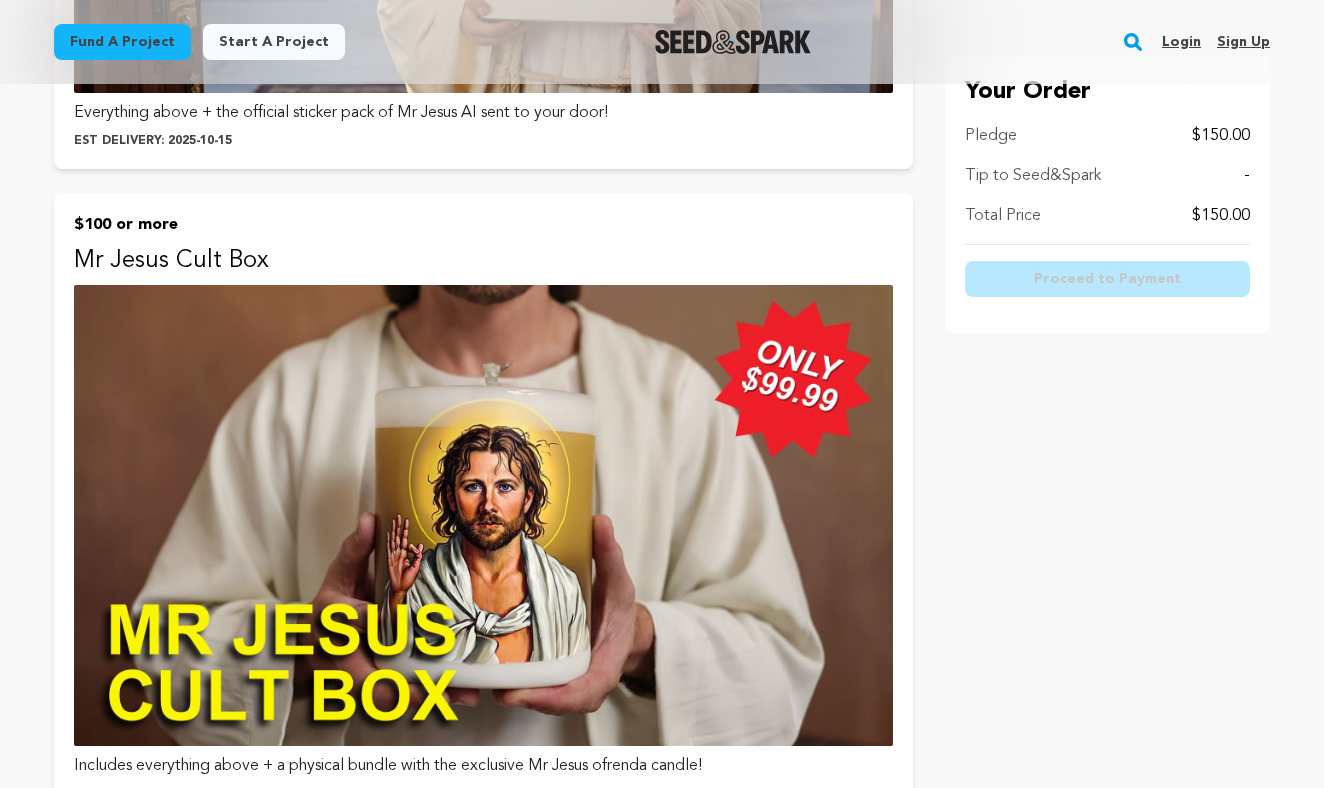 scroll, scrollTop: 2455, scrollLeft: 0, axis: vertical 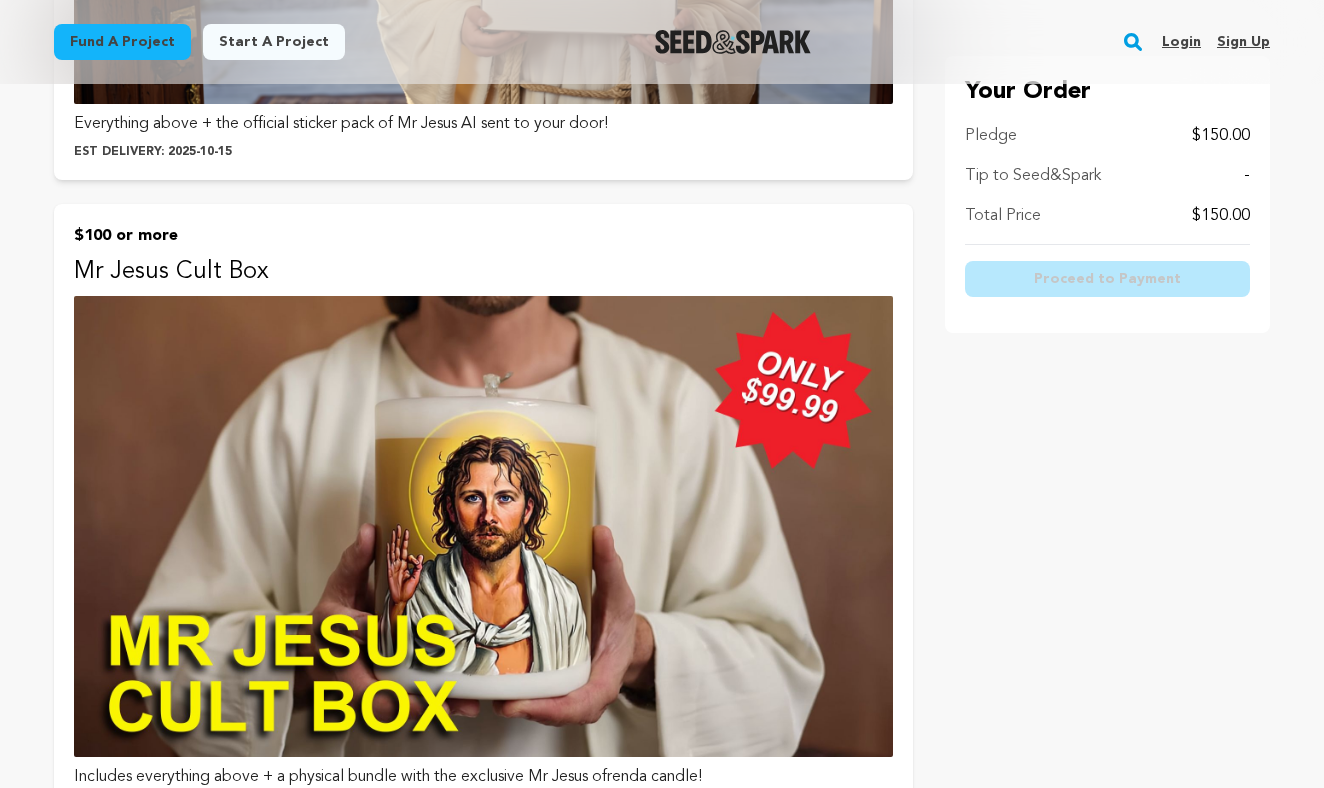 click at bounding box center [483, 526] 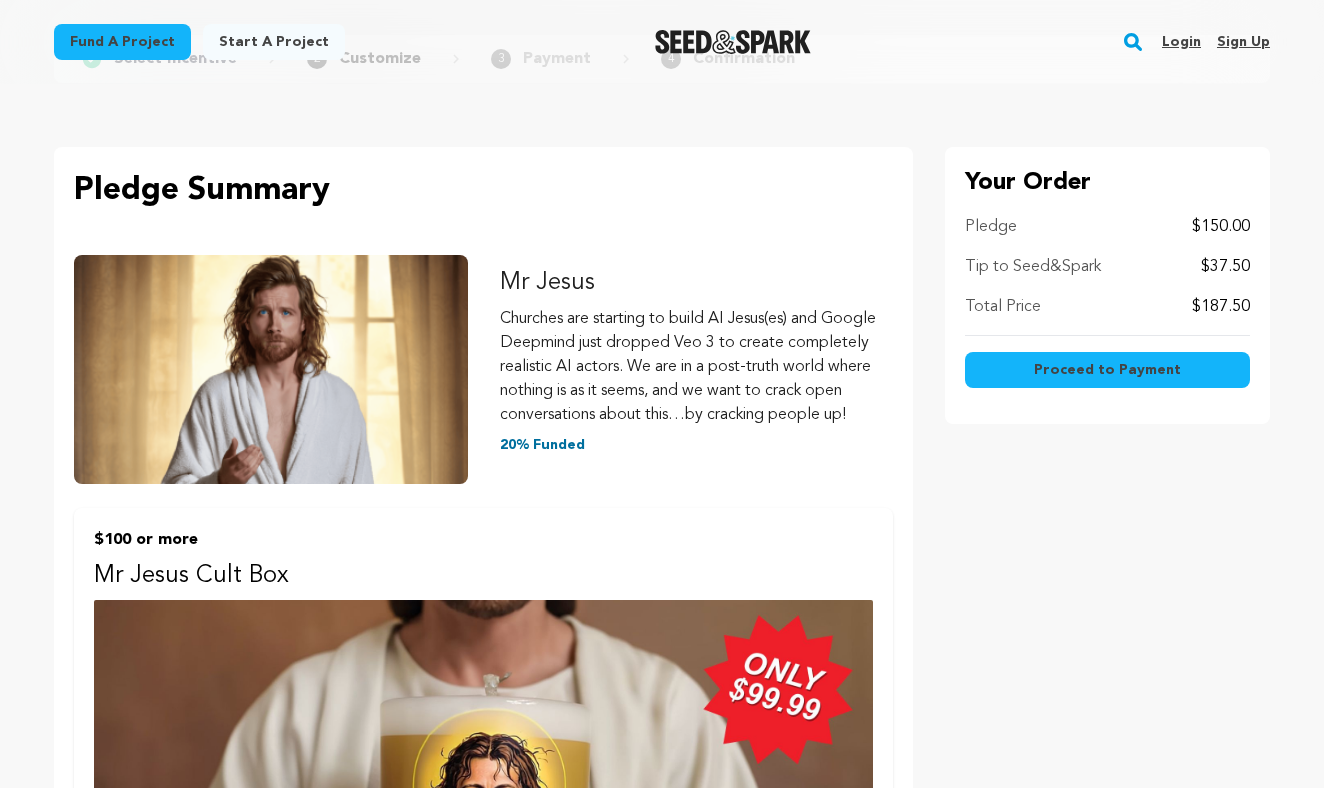 scroll, scrollTop: 154, scrollLeft: 0, axis: vertical 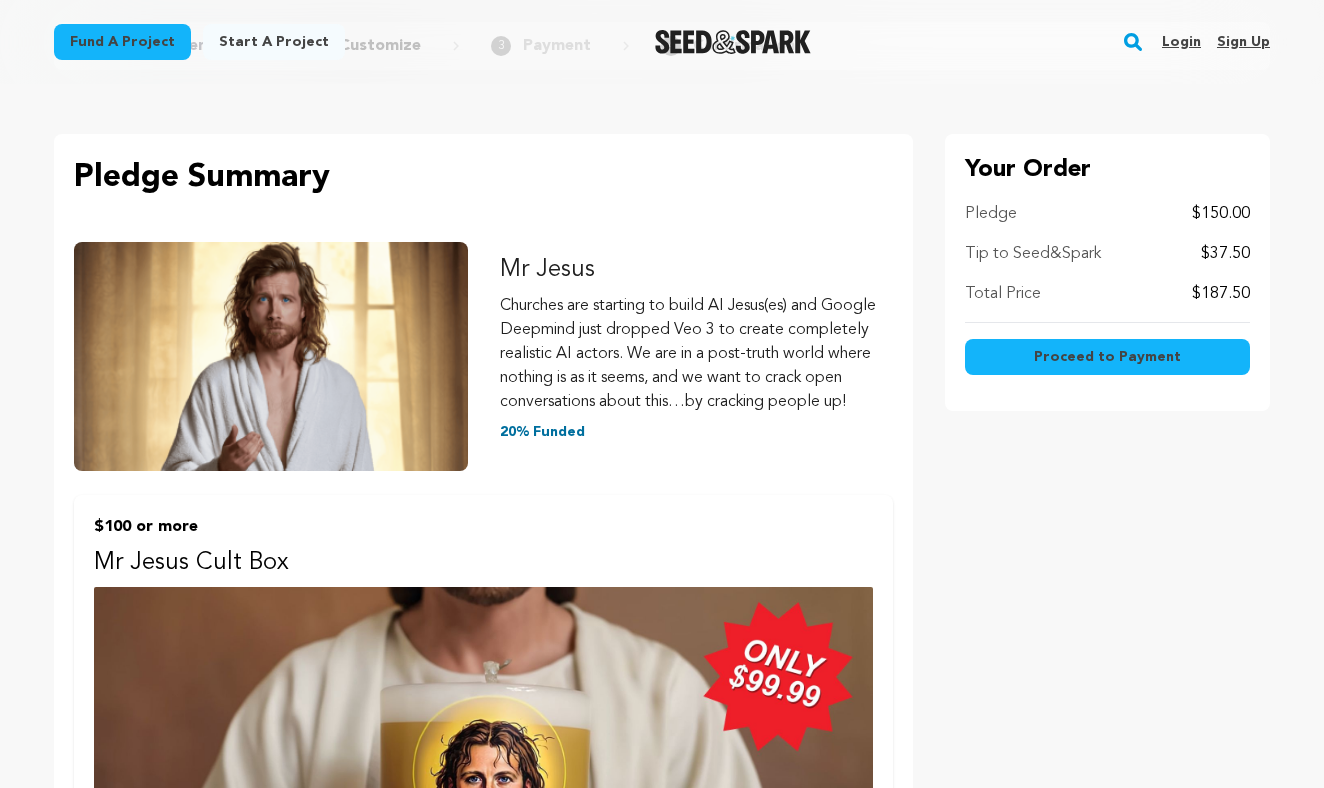 click on "Proceed to Payment" at bounding box center [1107, 357] 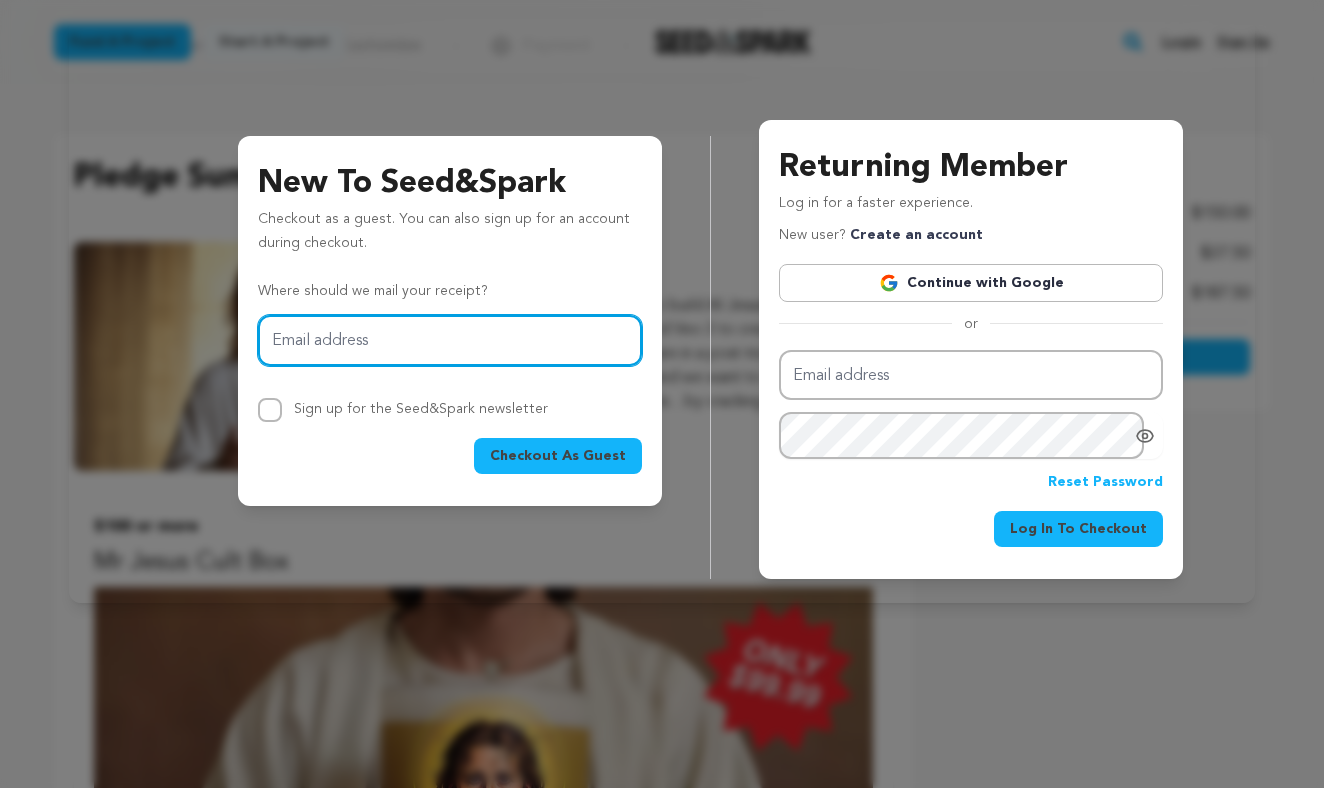 type on "caitlinfitzgerald23@gmail.com" 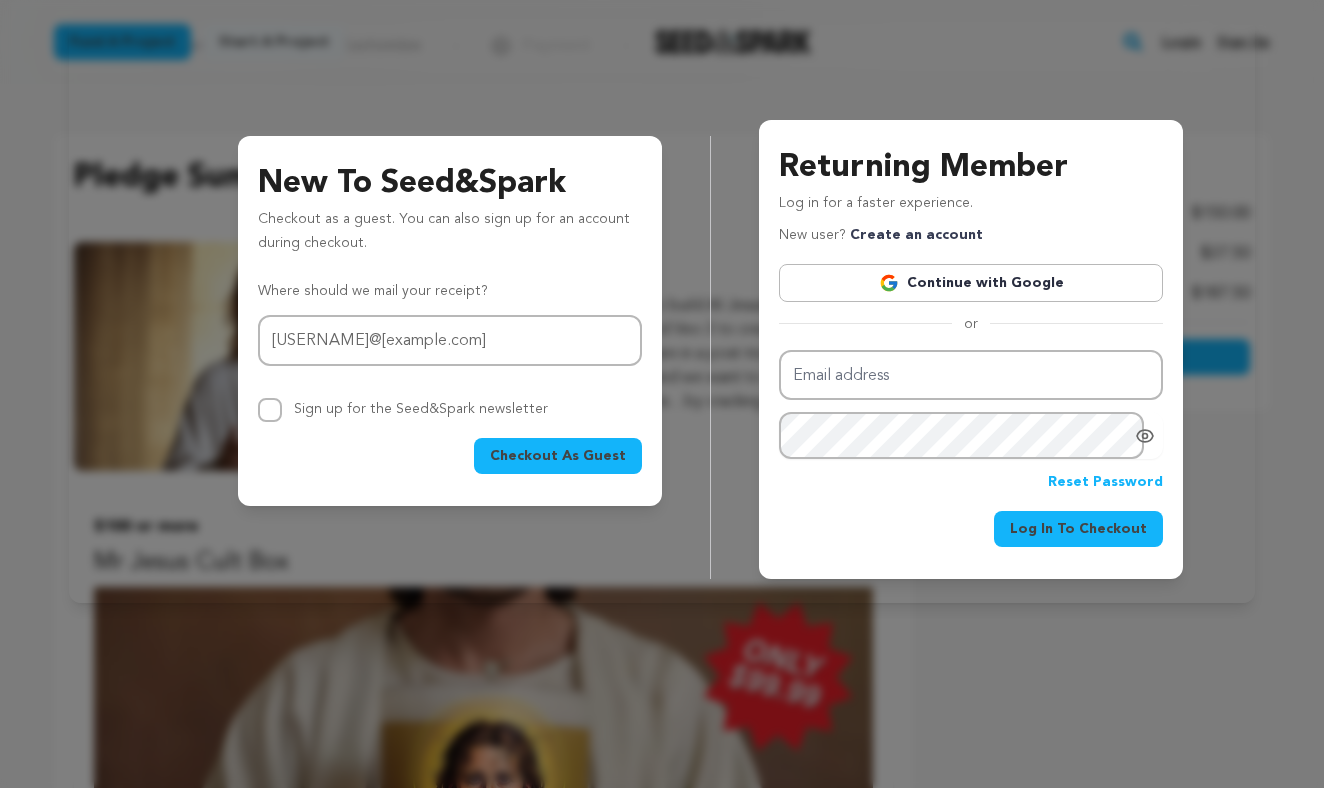 click on "Checkout As Guest" at bounding box center (558, 456) 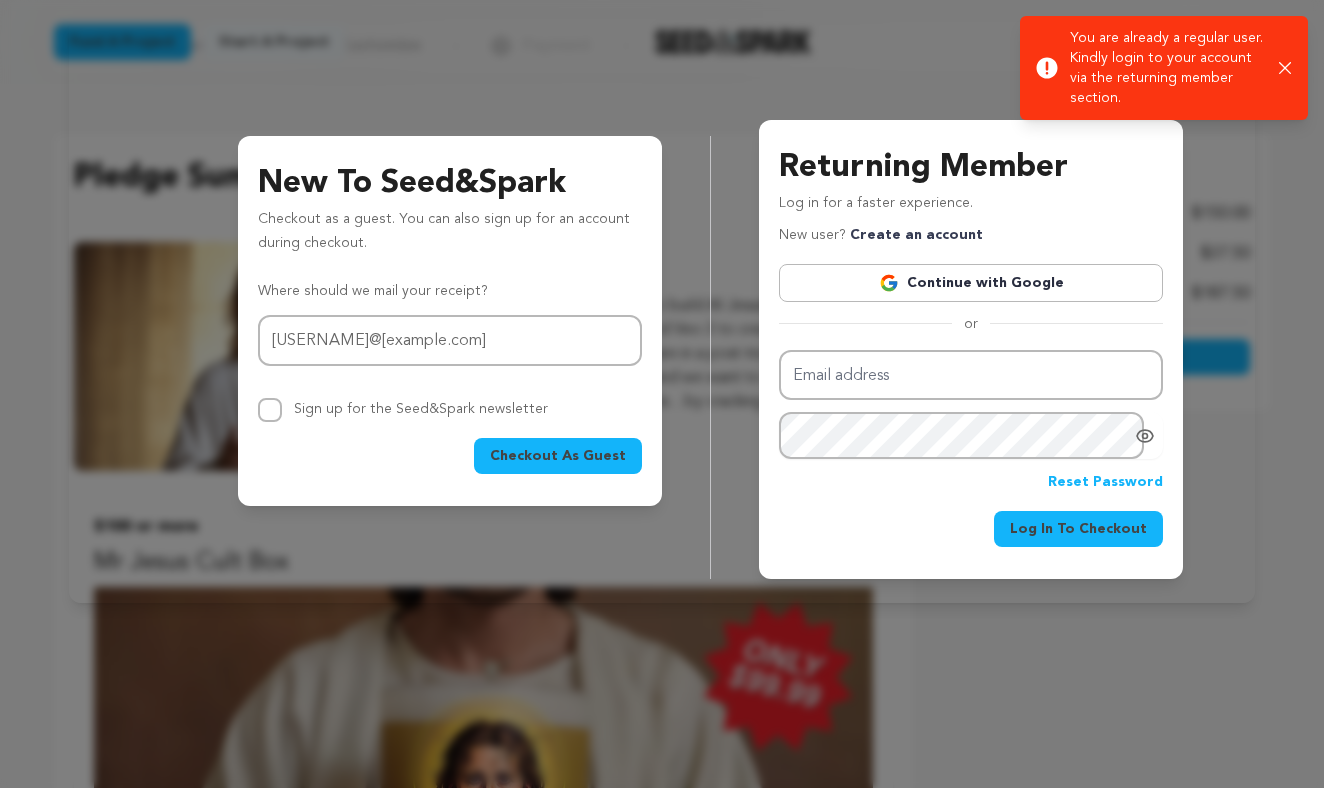 click 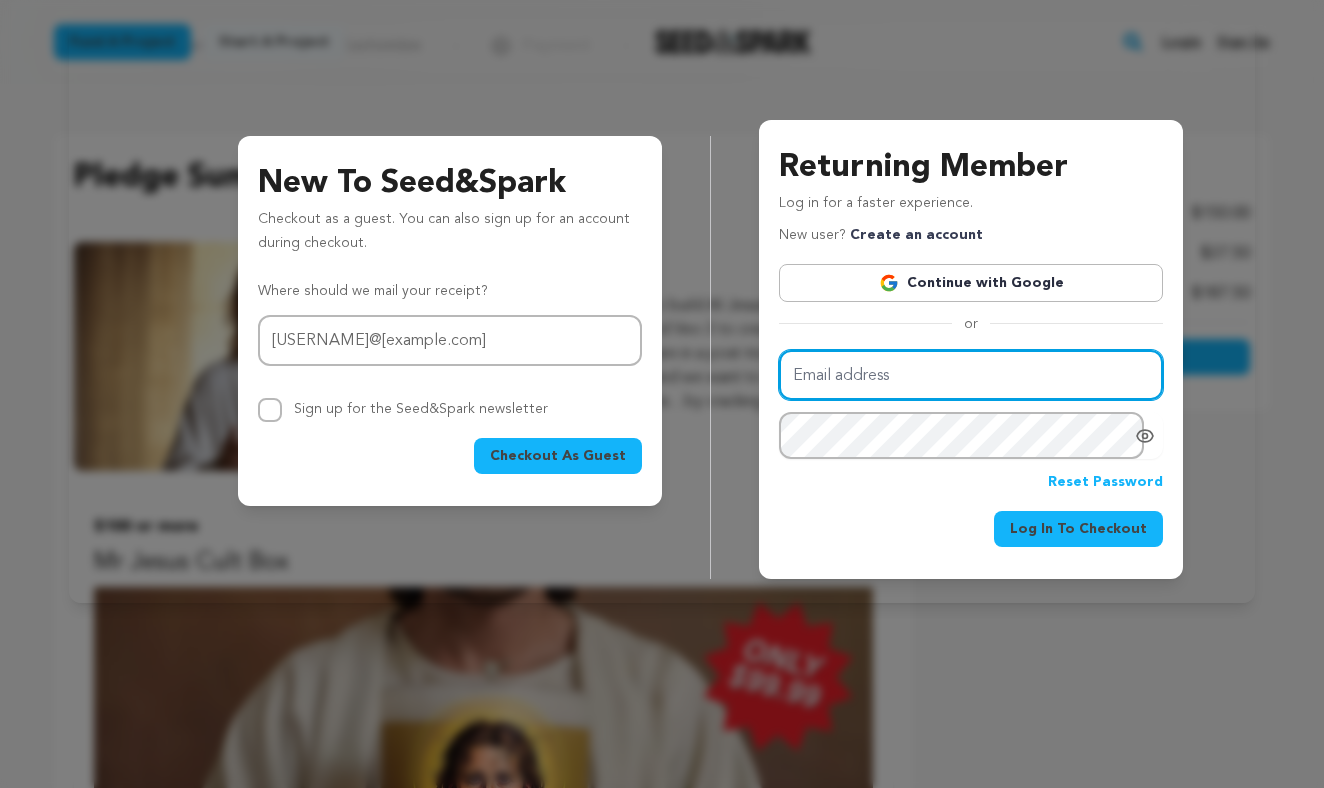 type on "caitlinfitzgerald23@gmail.com" 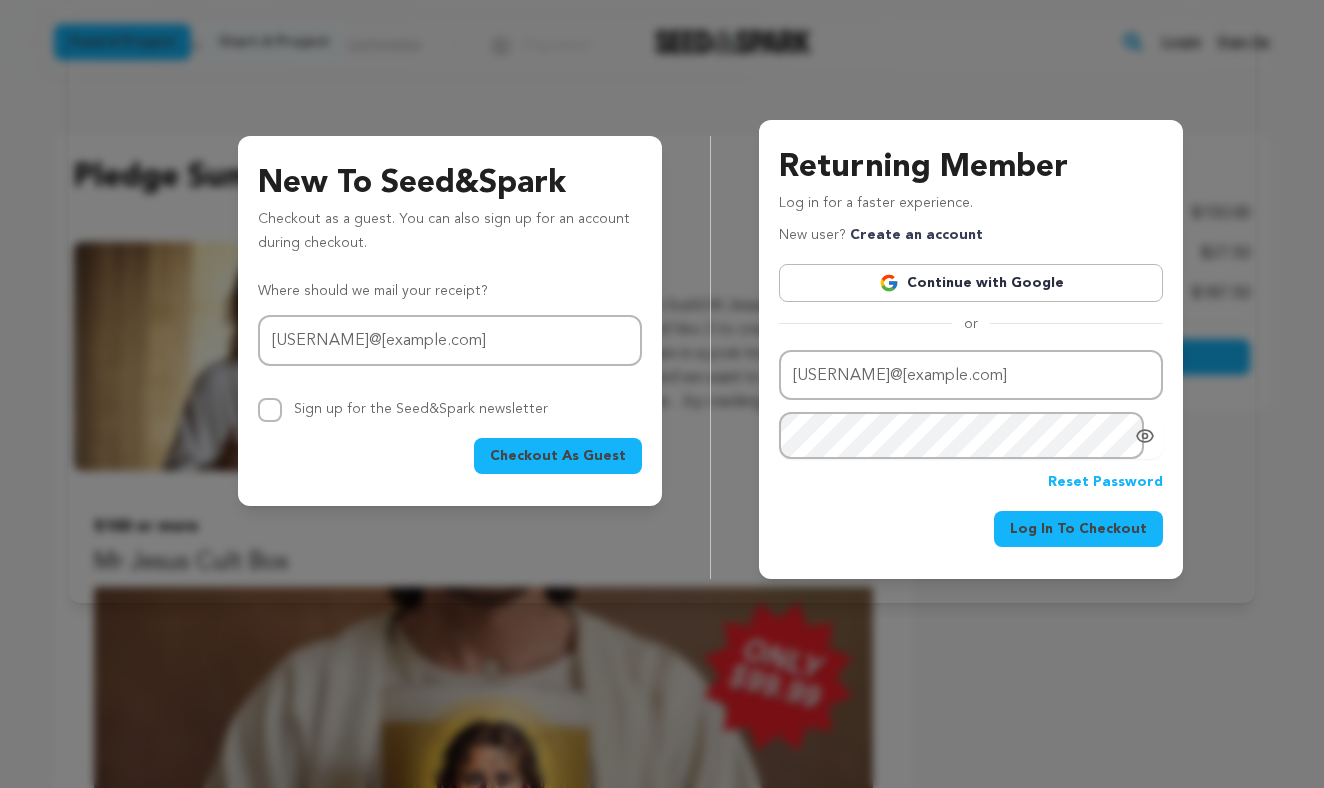 click on "Log In To Checkout" at bounding box center (1078, 529) 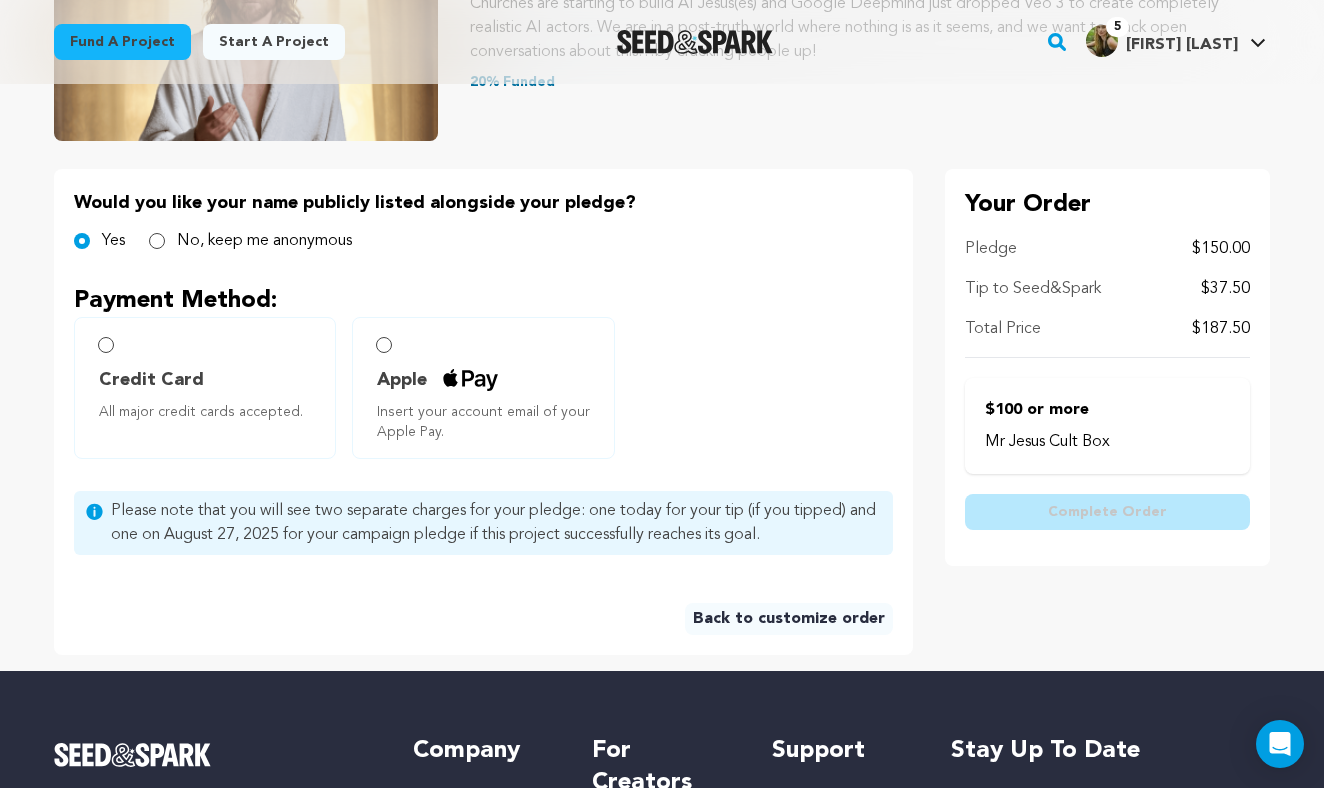 scroll, scrollTop: 339, scrollLeft: 0, axis: vertical 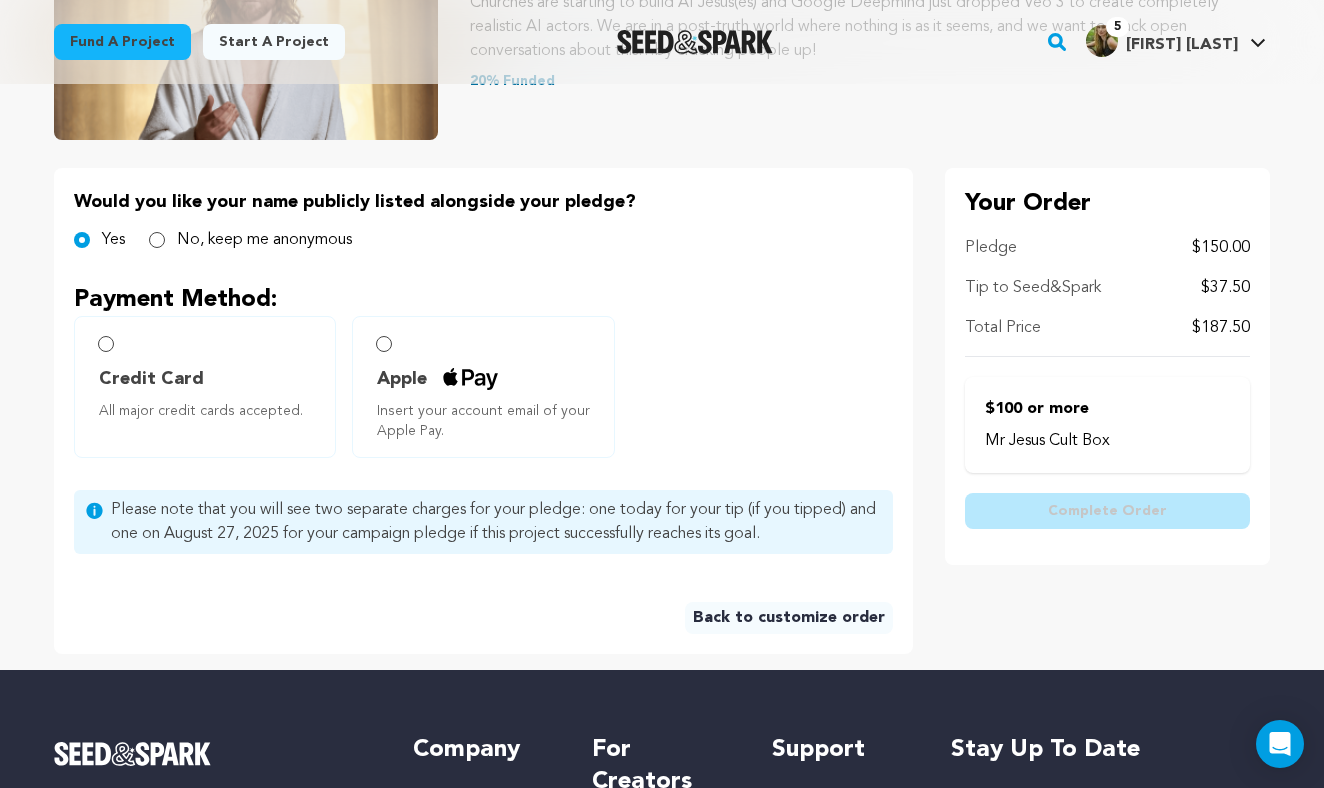 click on "Credit Card" at bounding box center (209, 379) 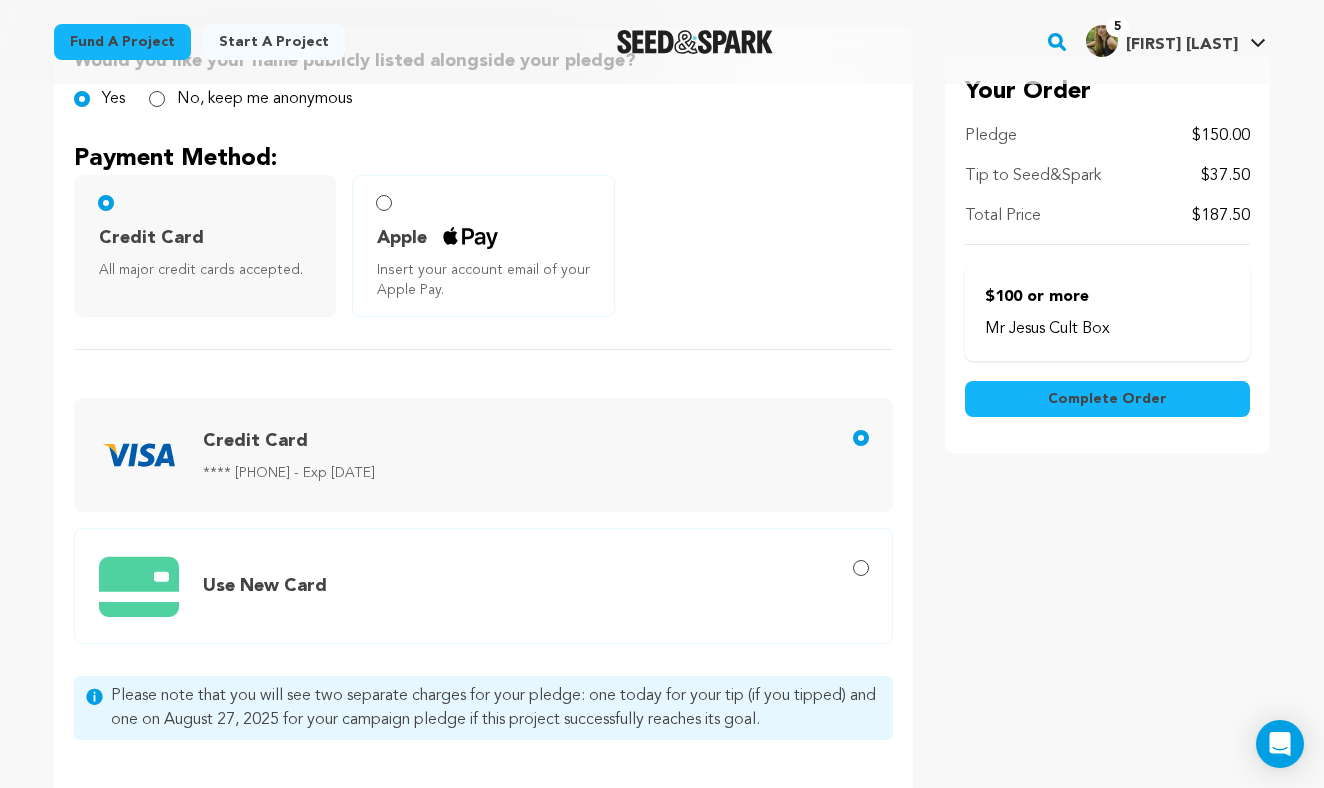 scroll, scrollTop: 613, scrollLeft: 0, axis: vertical 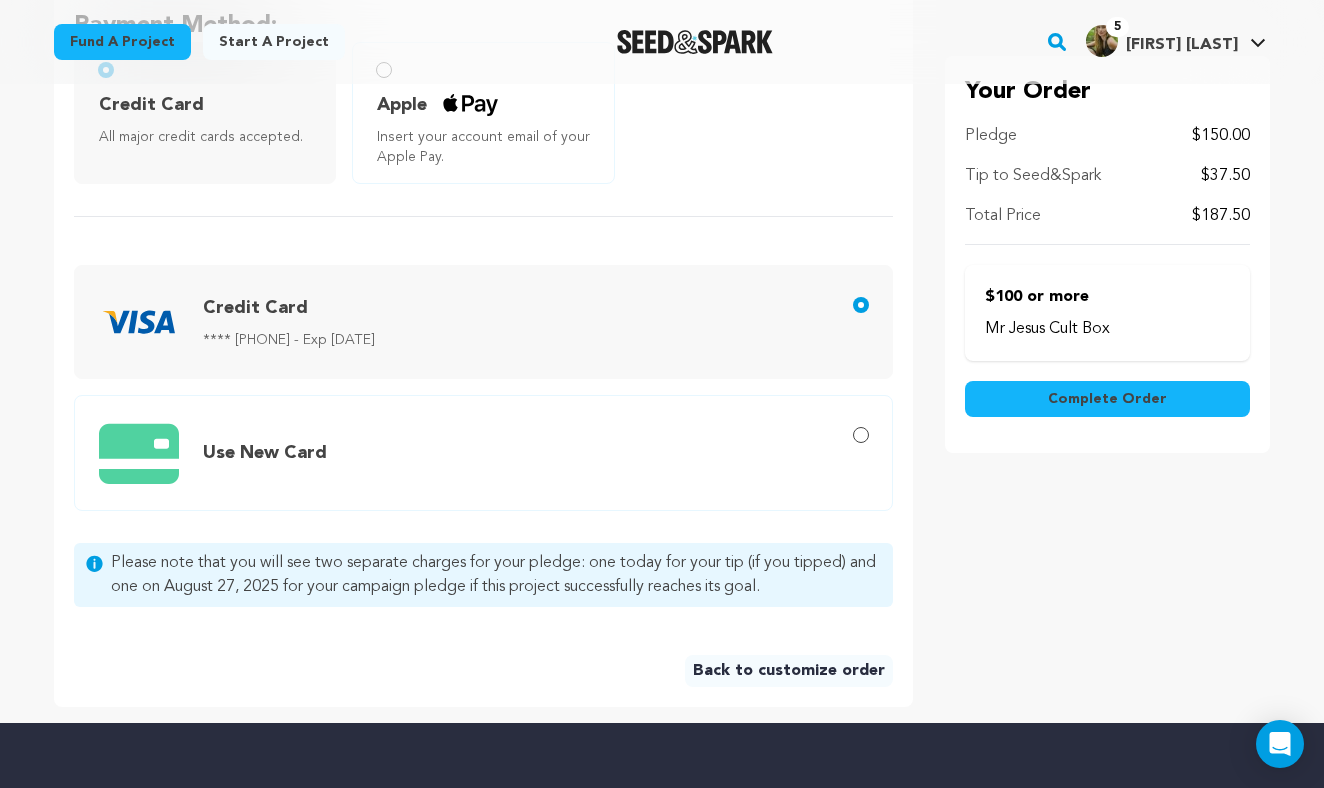 click on "Use New Card" at bounding box center (265, 453) 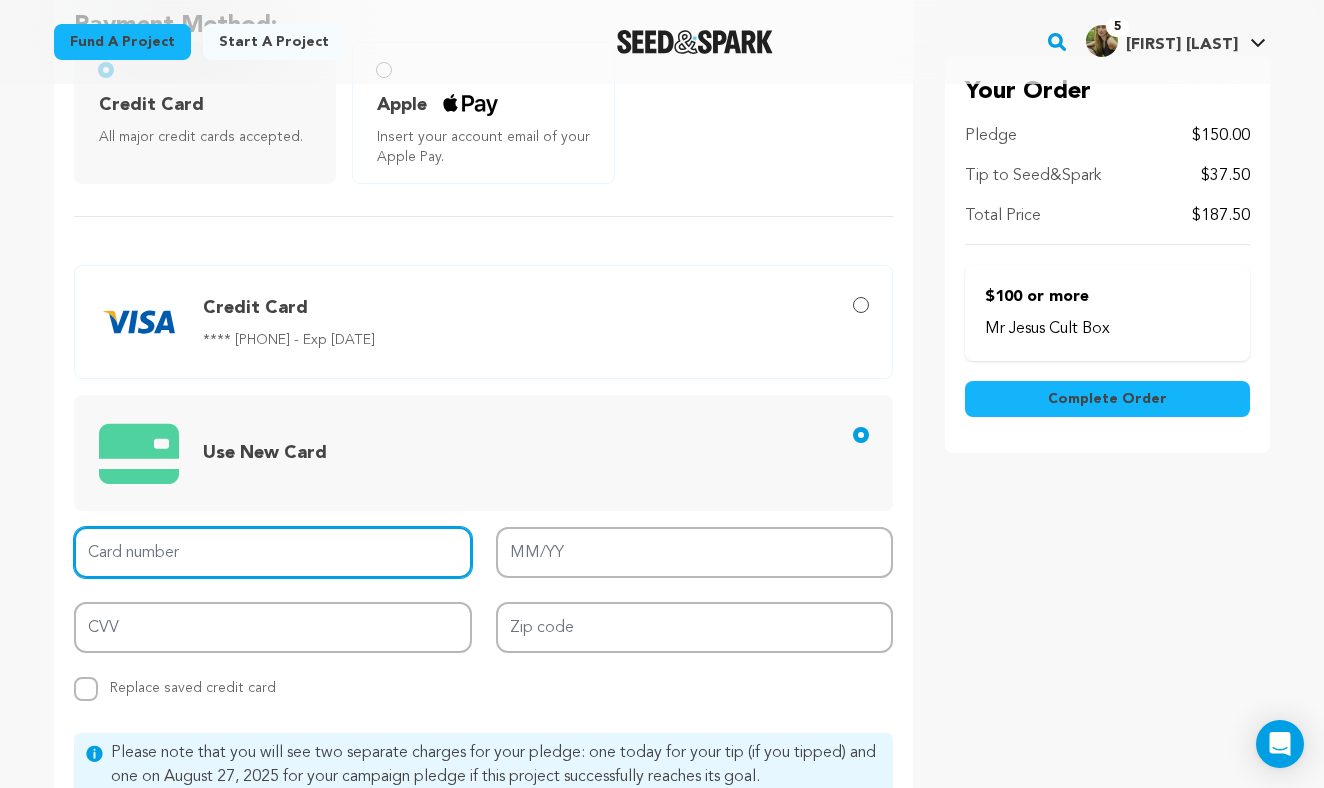 click on "Card number" at bounding box center [273, 552] 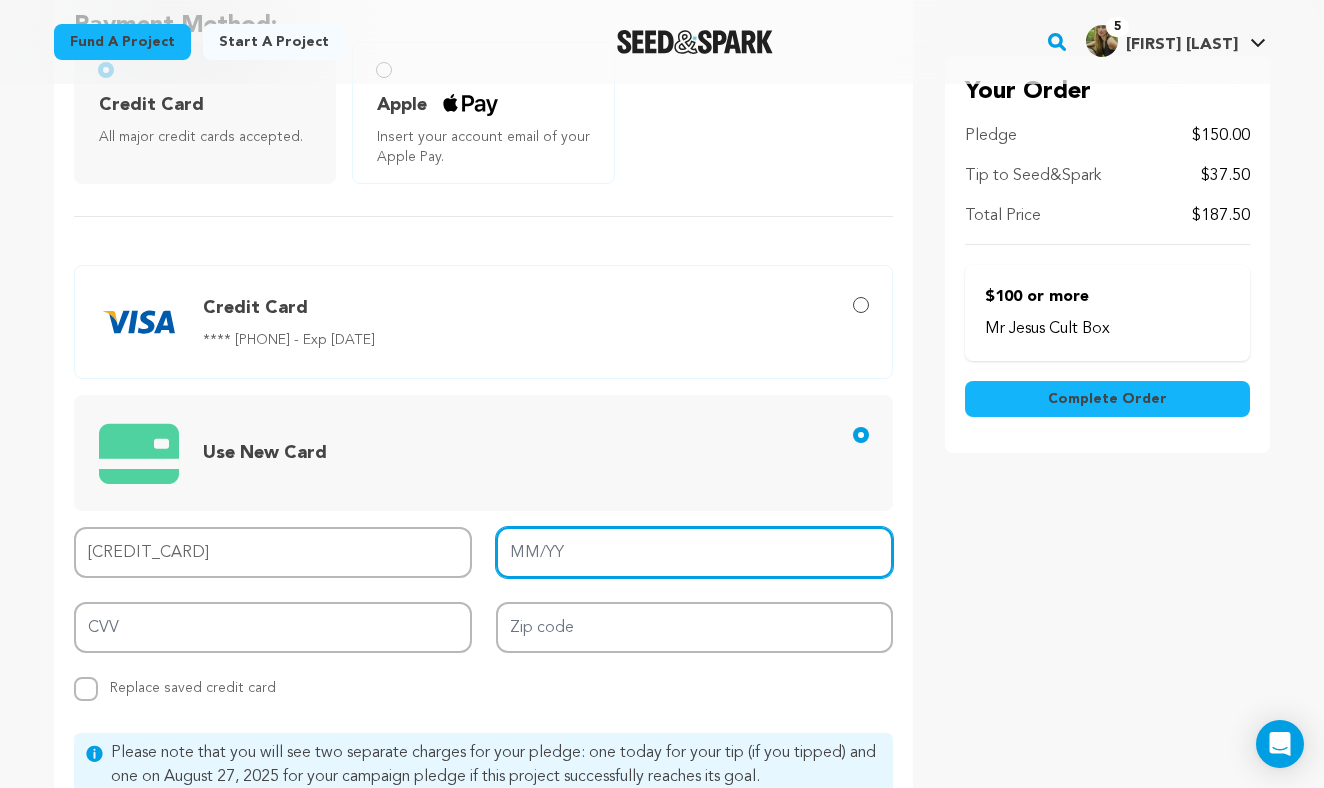 type on "3791 4308 1684 004" 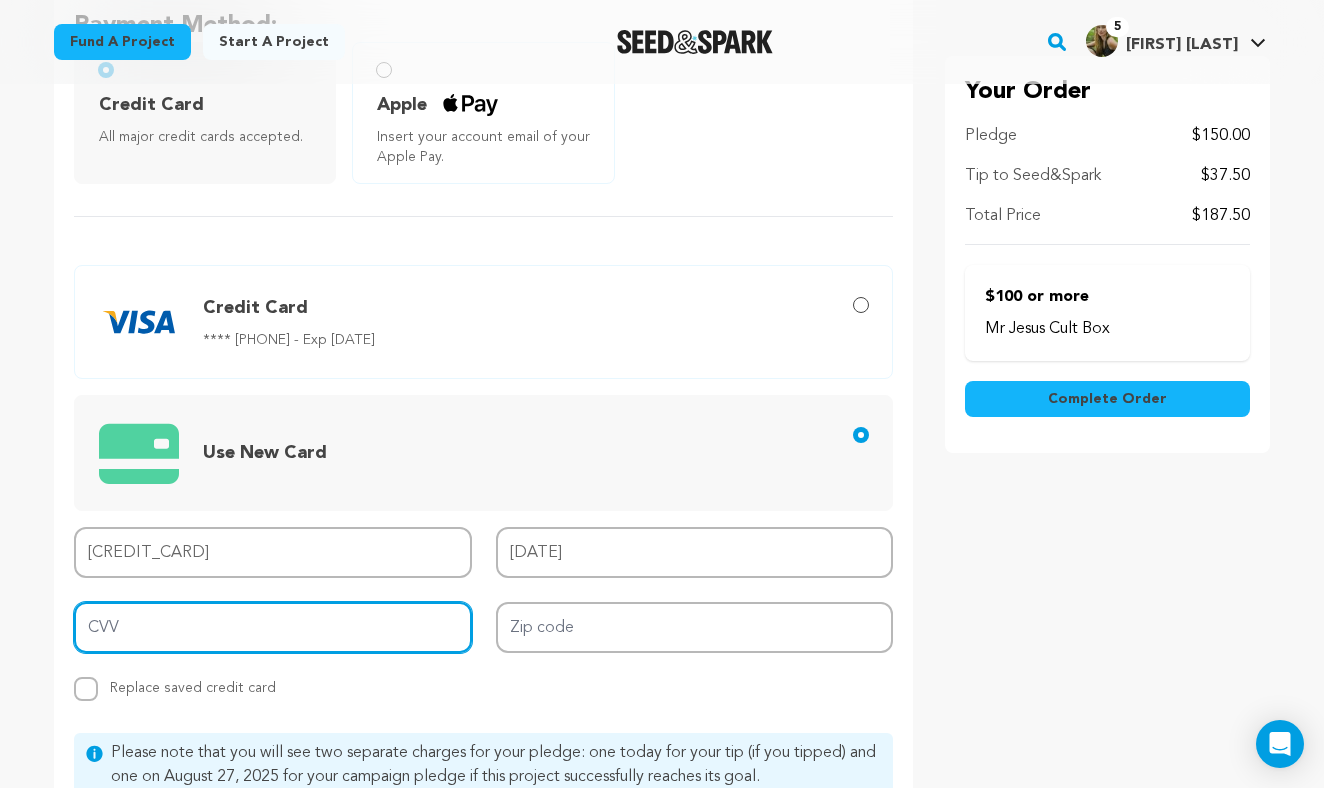 type on "7682" 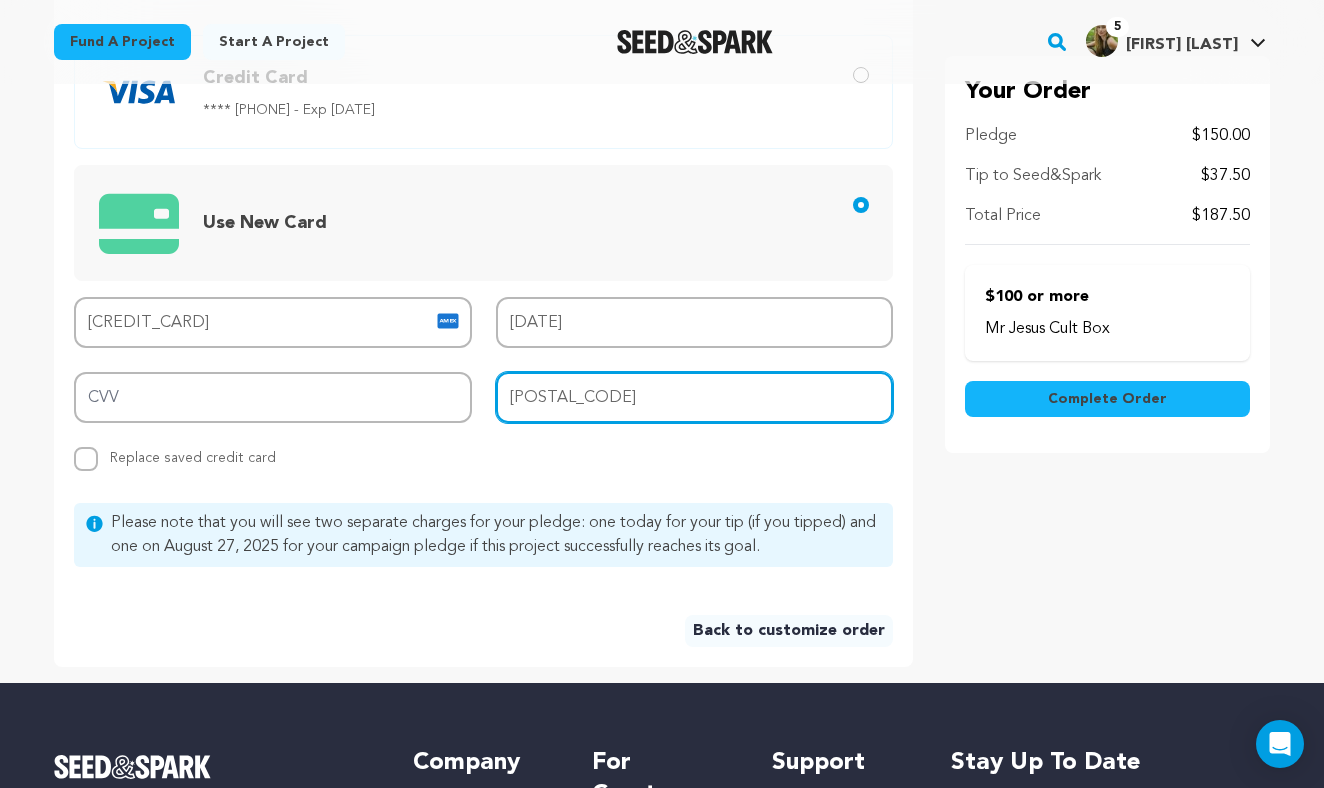scroll, scrollTop: 847, scrollLeft: 0, axis: vertical 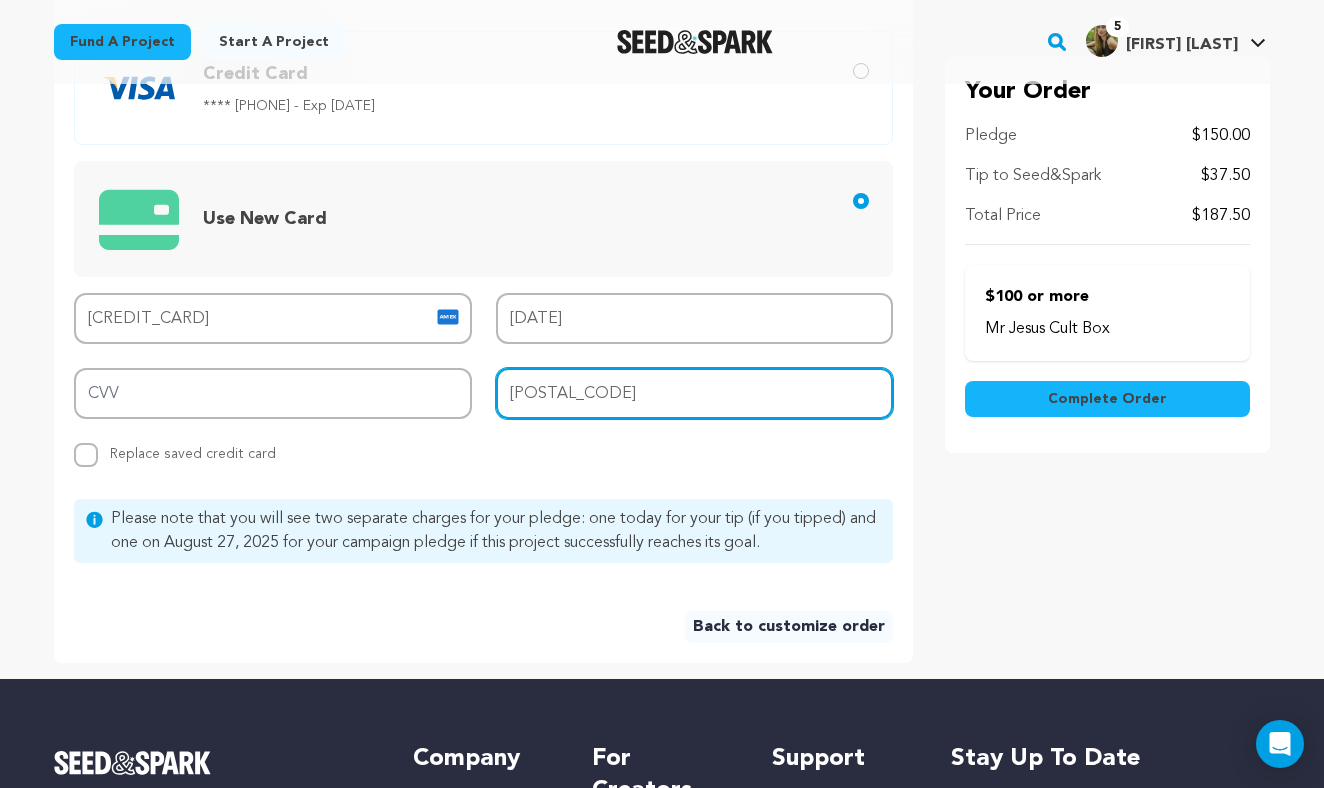 type on "91101" 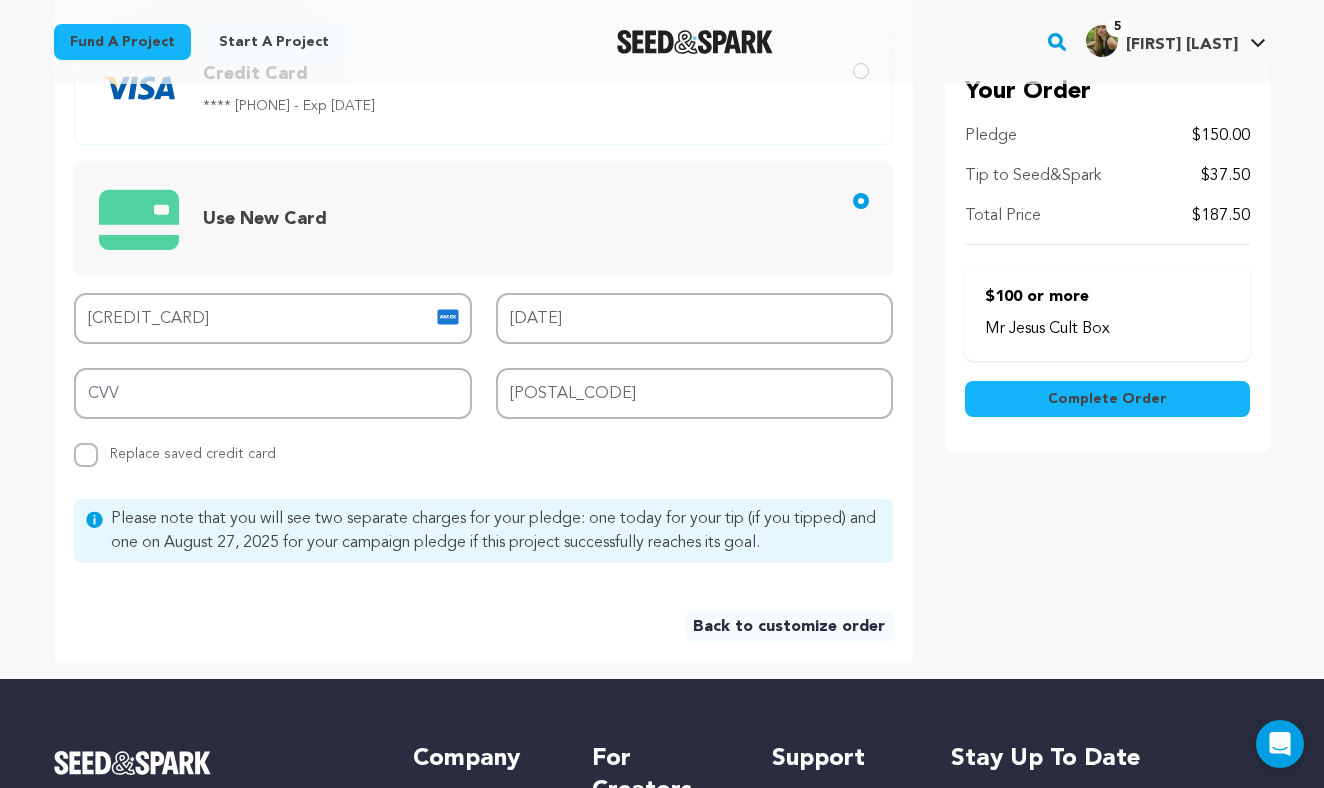click on "Complete Order" at bounding box center (1107, 399) 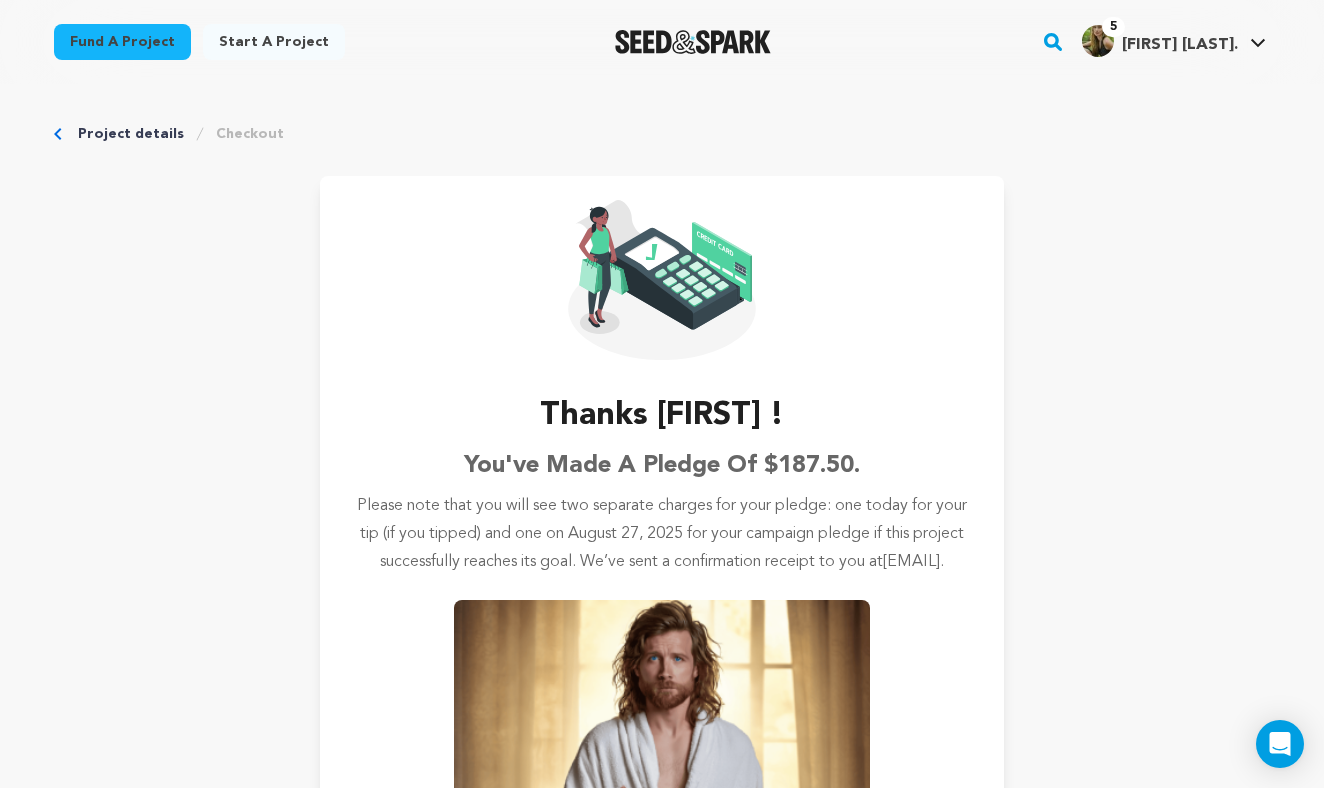 scroll, scrollTop: 0, scrollLeft: 0, axis: both 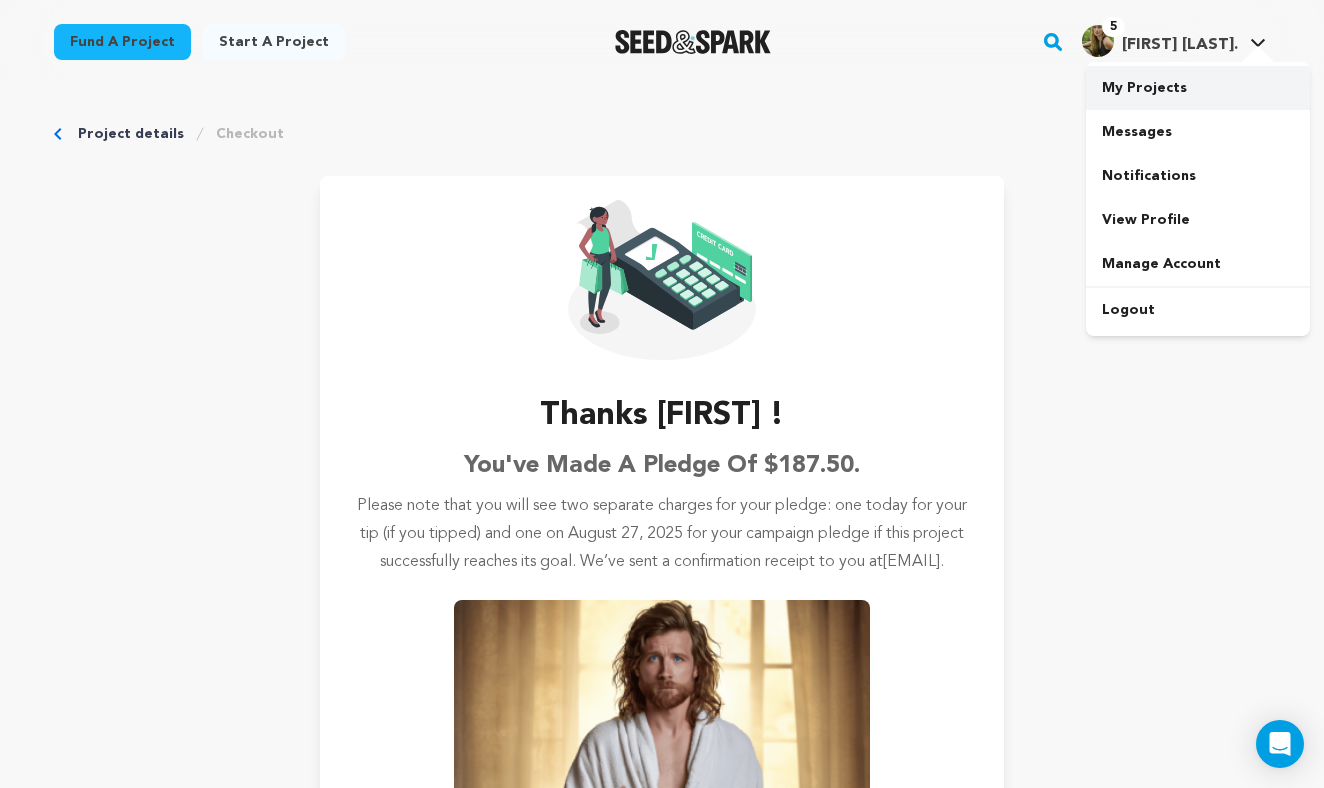 click on "My Projects" at bounding box center [1198, 88] 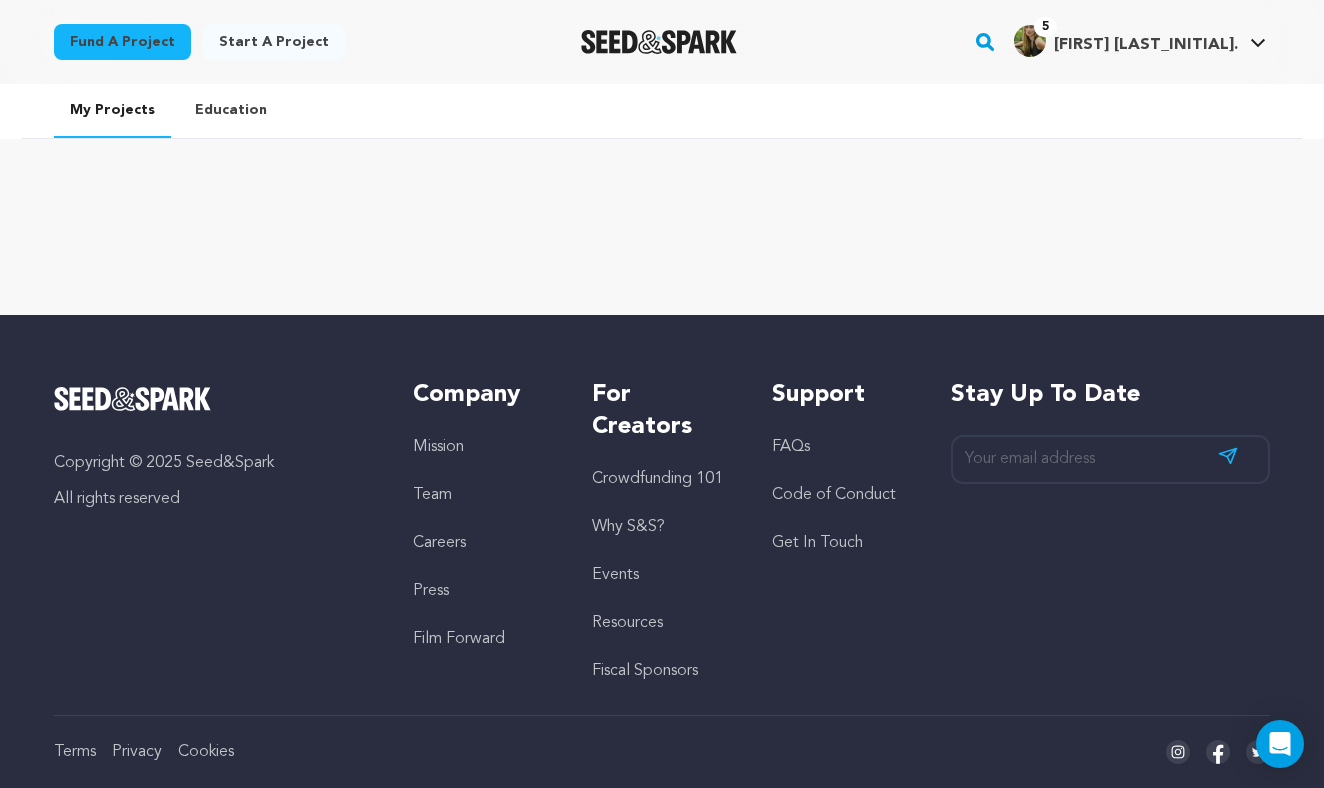 scroll, scrollTop: 0, scrollLeft: 0, axis: both 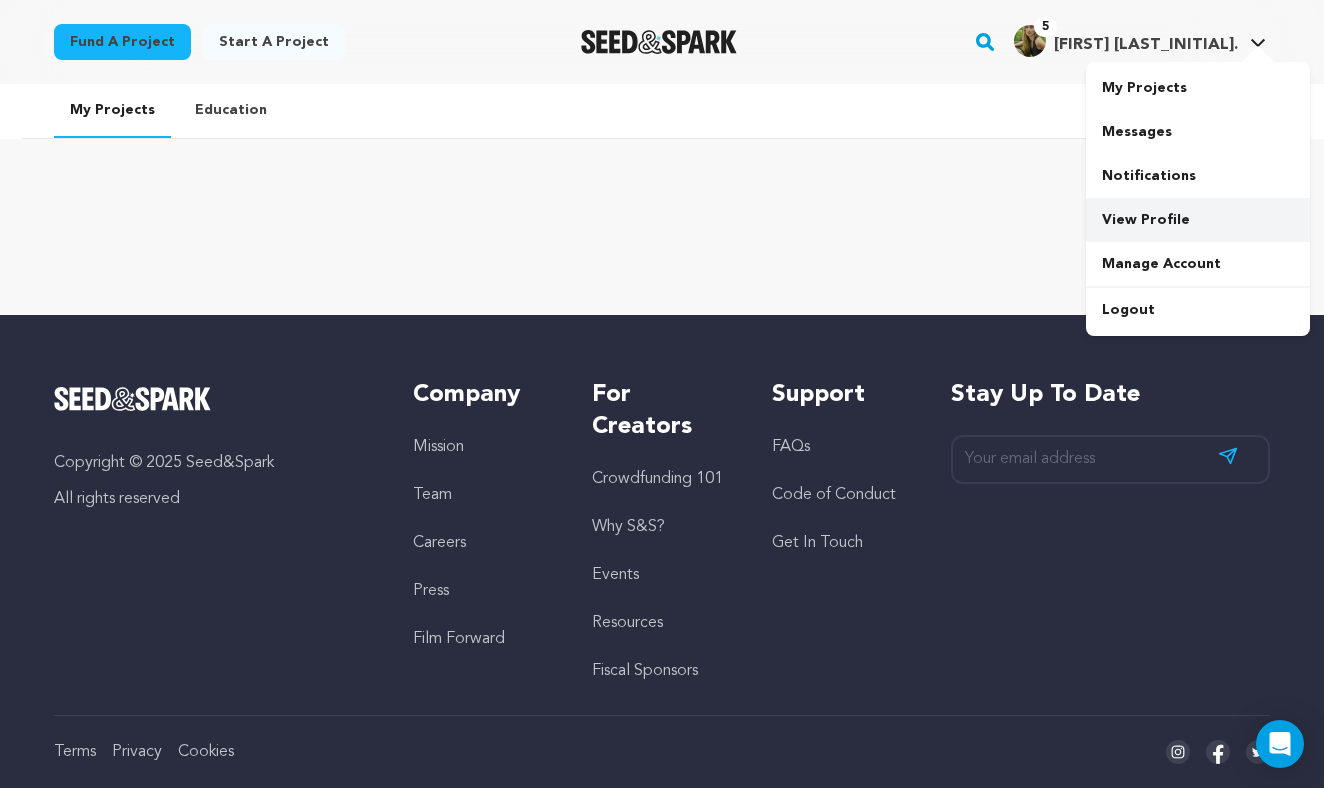 click on "View Profile" at bounding box center (1198, 220) 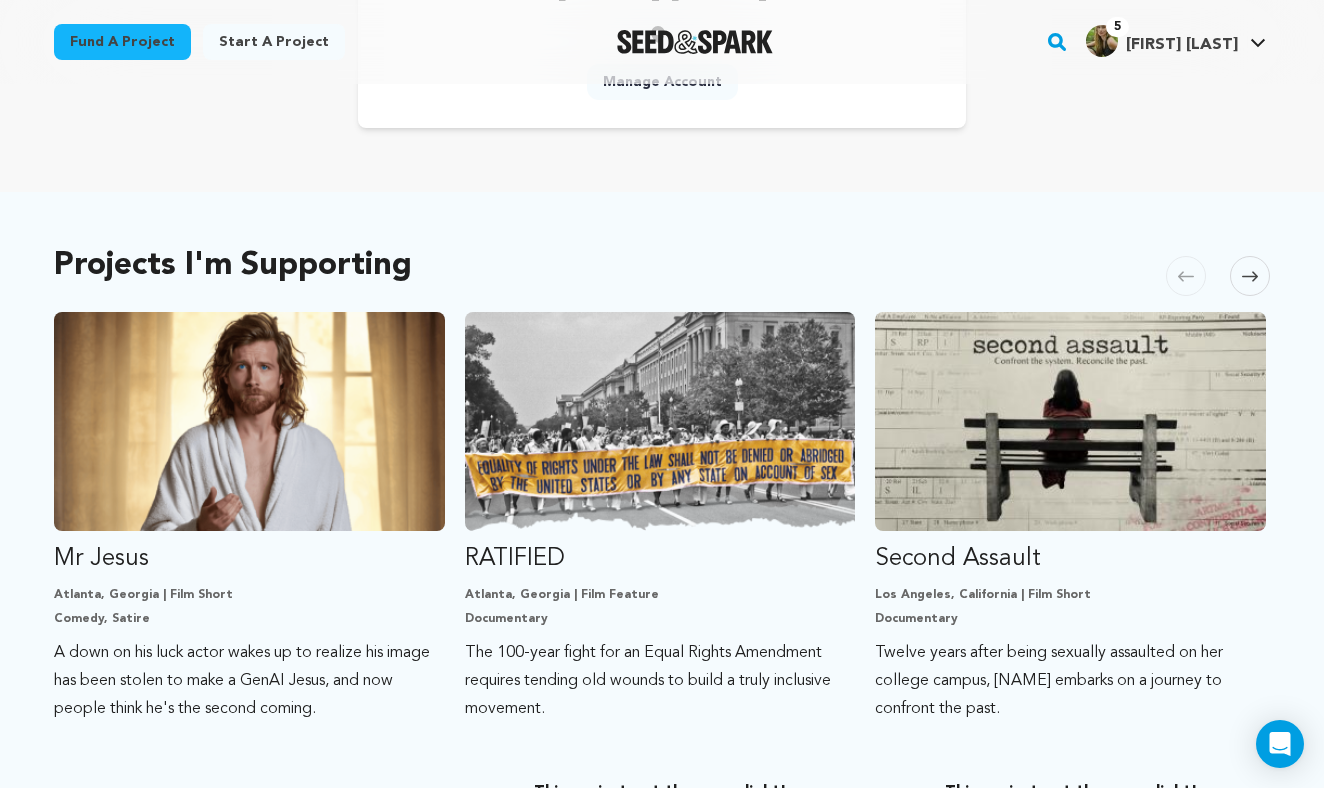 scroll, scrollTop: 237, scrollLeft: 0, axis: vertical 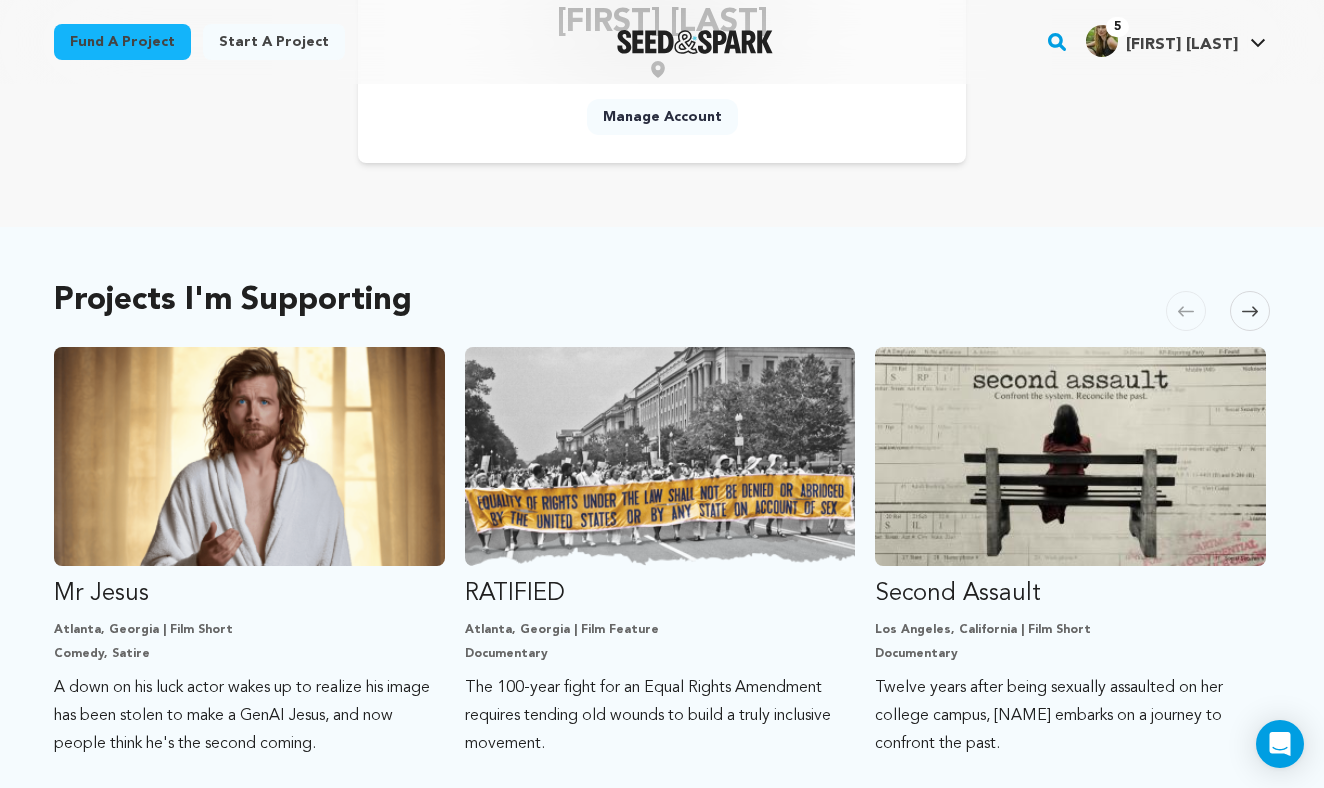 click at bounding box center [1250, 311] 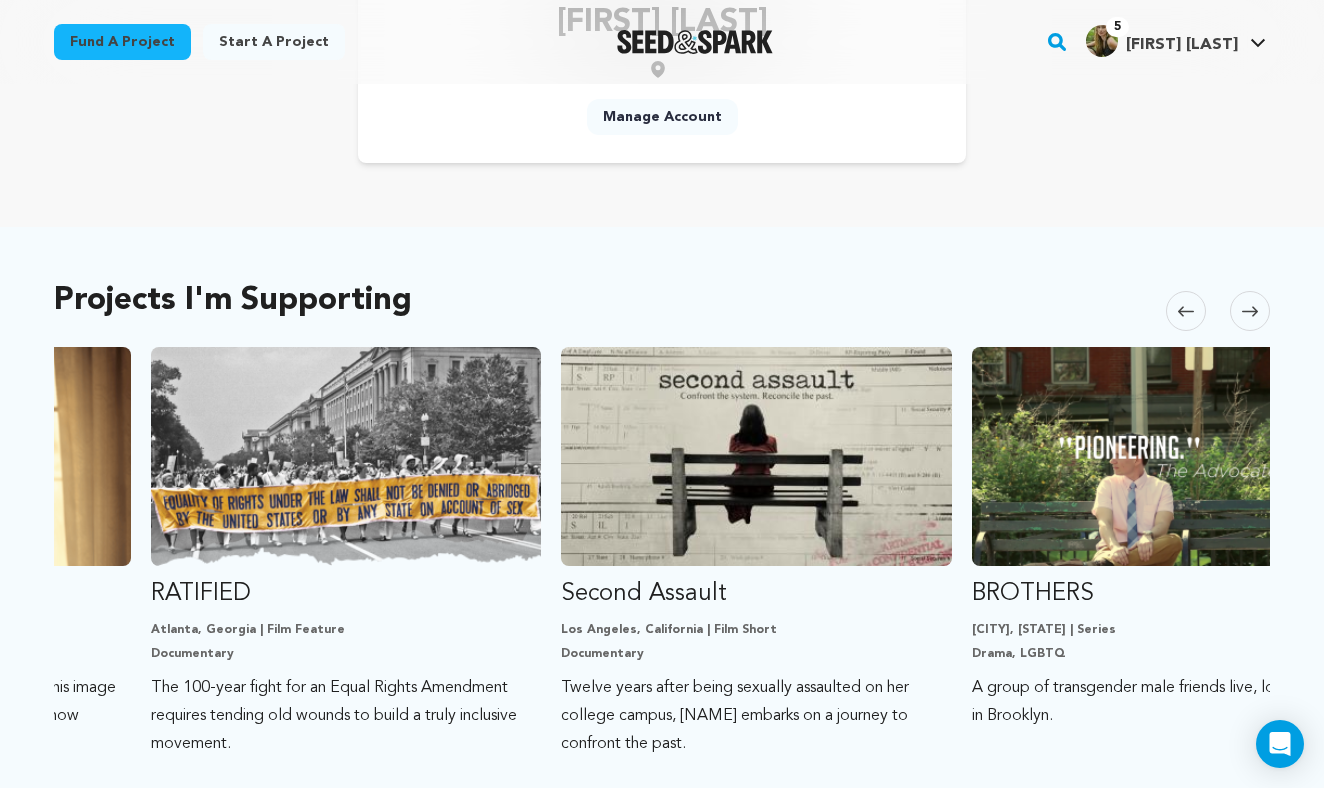 scroll, scrollTop: 0, scrollLeft: 411, axis: horizontal 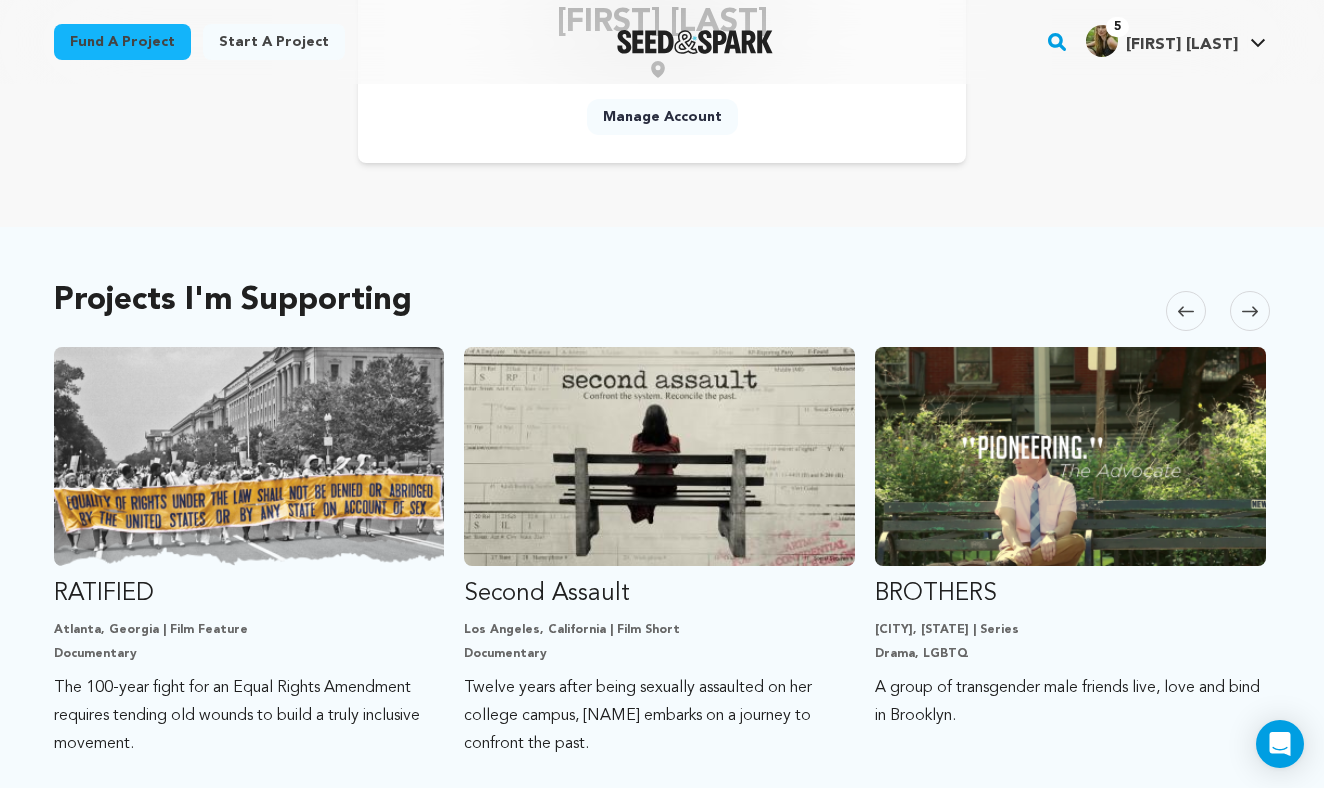 click at bounding box center [1250, 311] 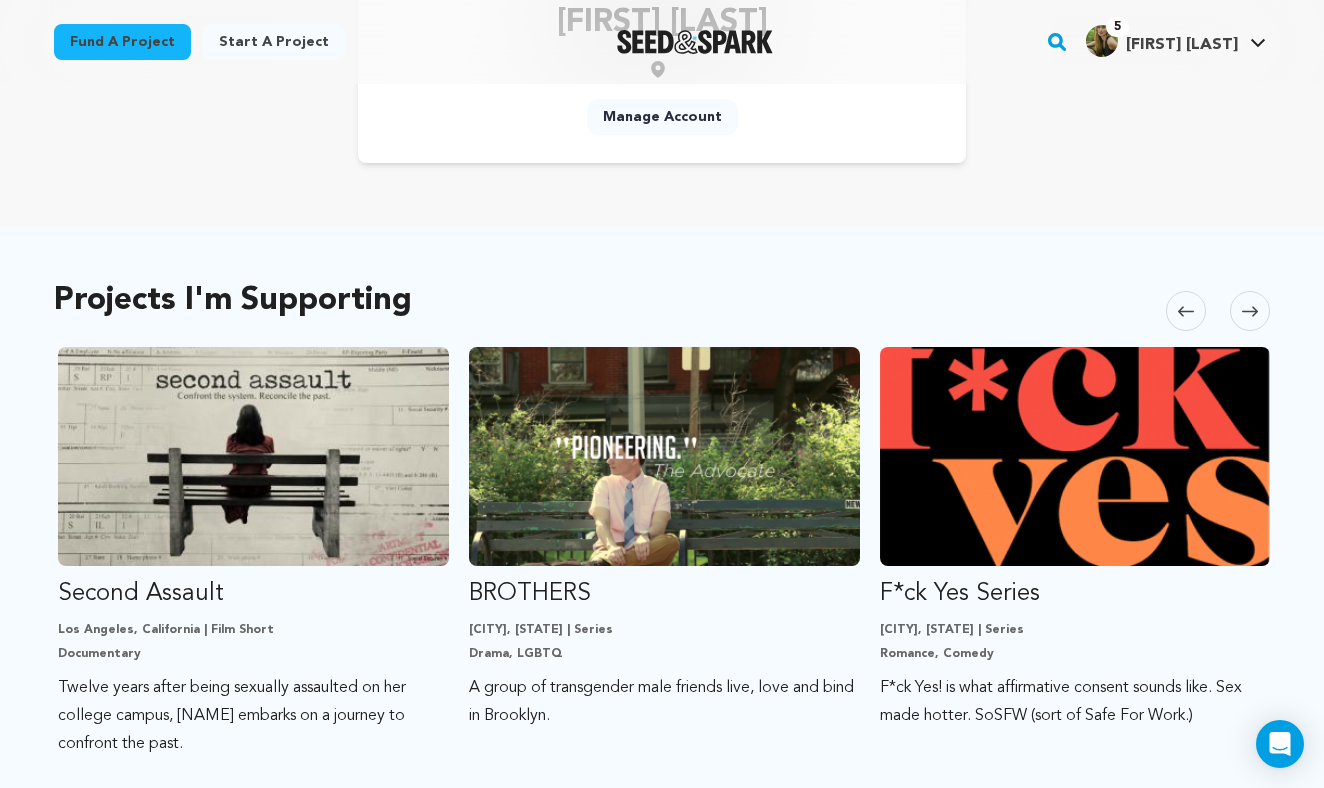 scroll, scrollTop: 0, scrollLeft: 821, axis: horizontal 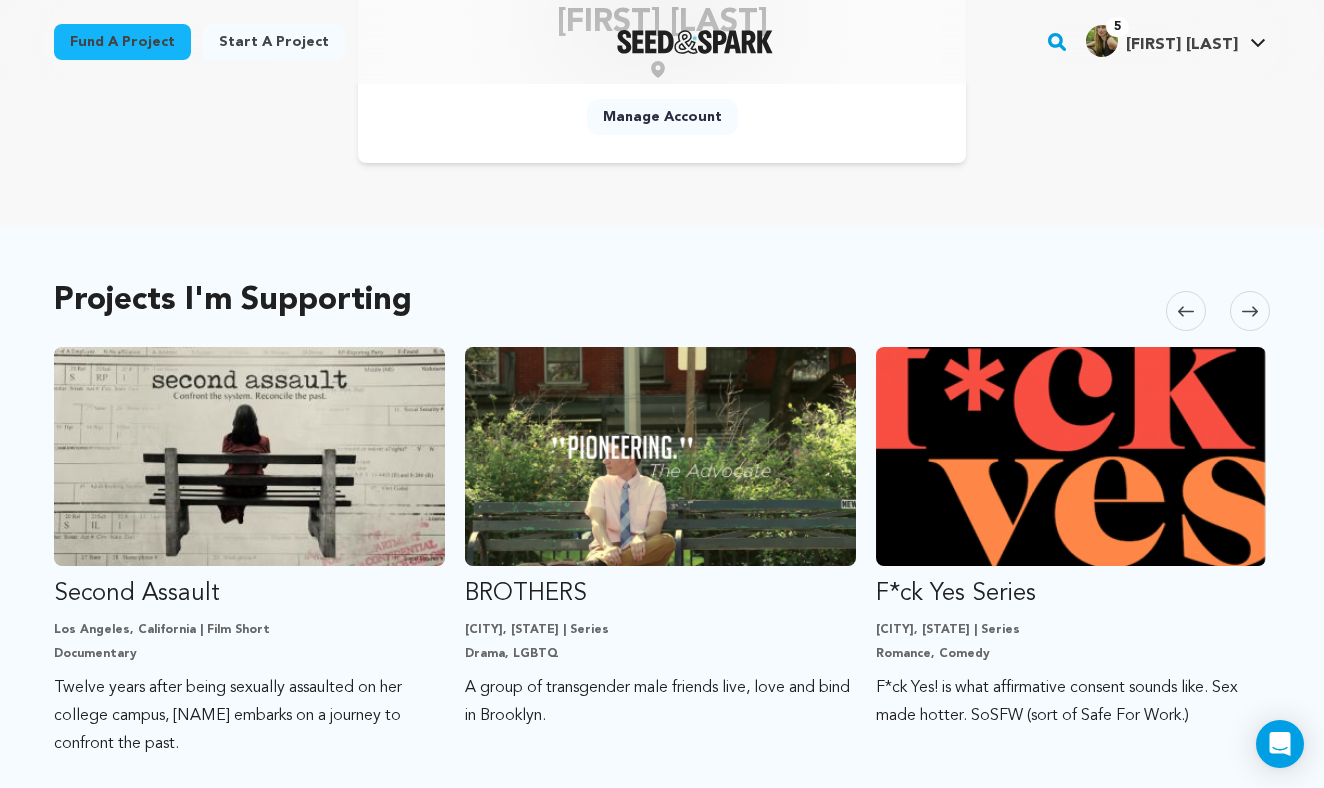 click at bounding box center (1250, 311) 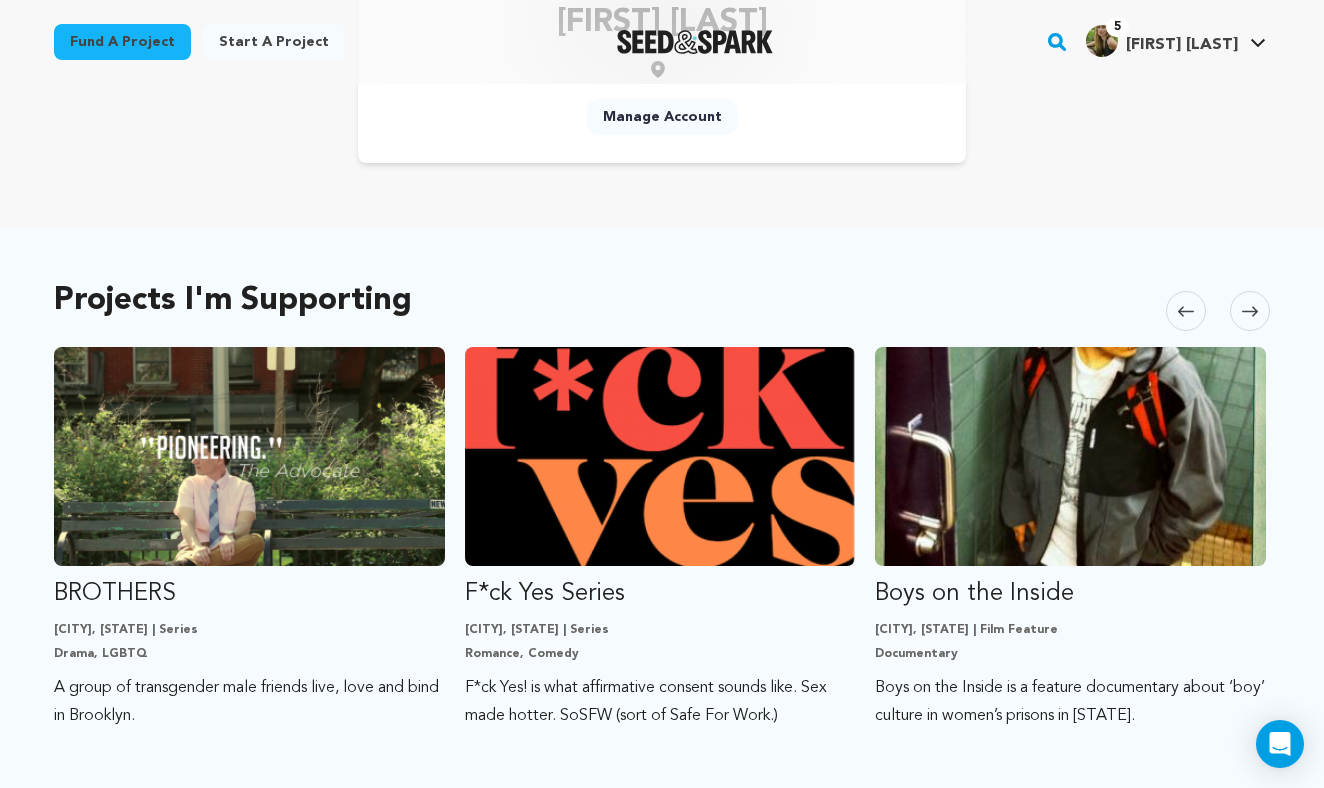 click at bounding box center (1250, 311) 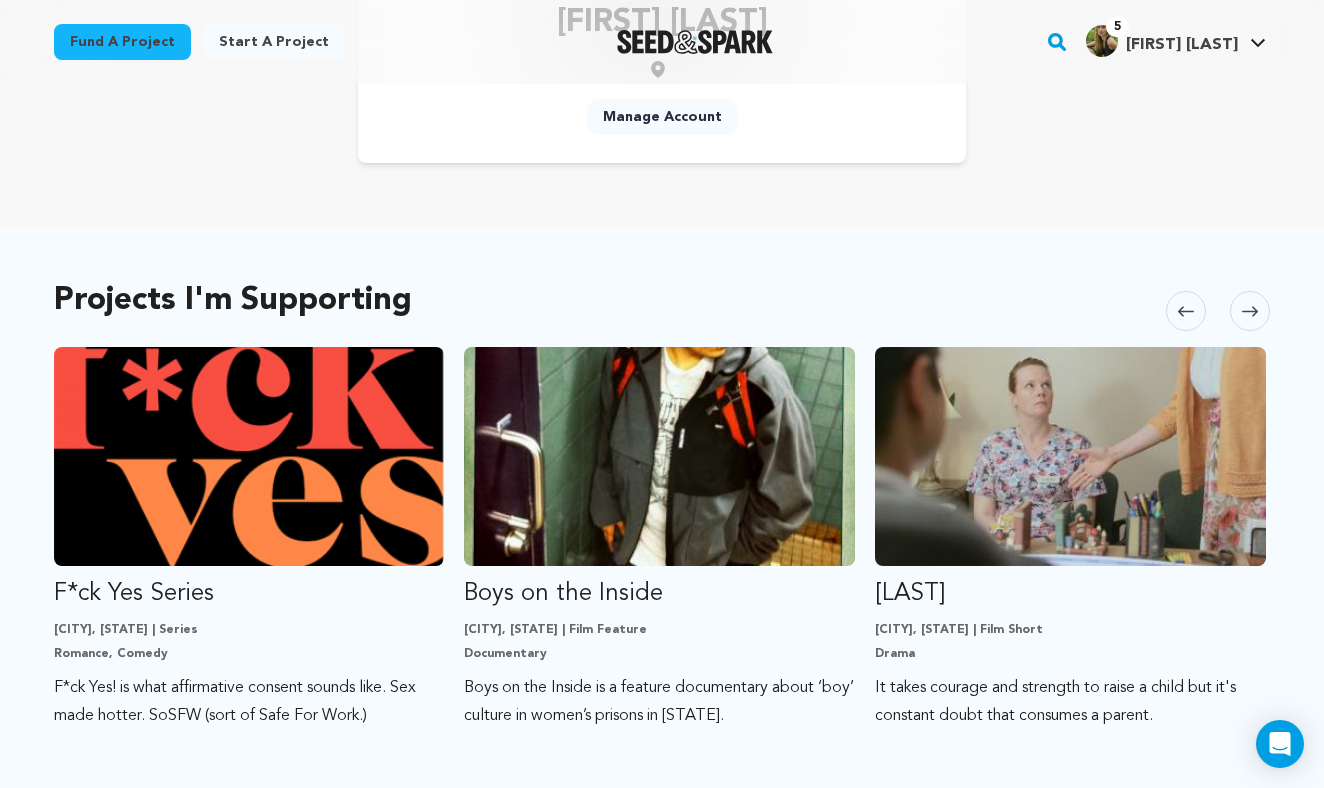 click at bounding box center [1250, 311] 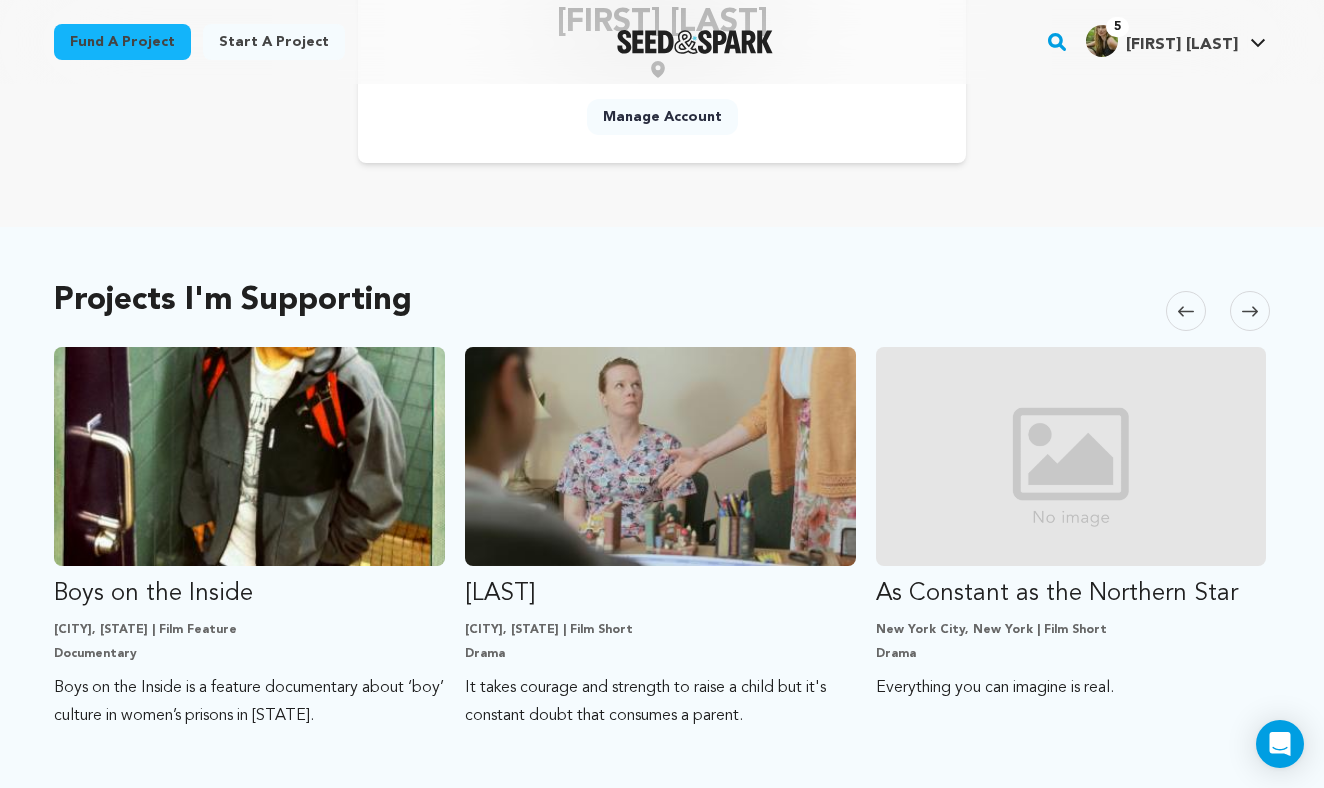 click at bounding box center (1250, 311) 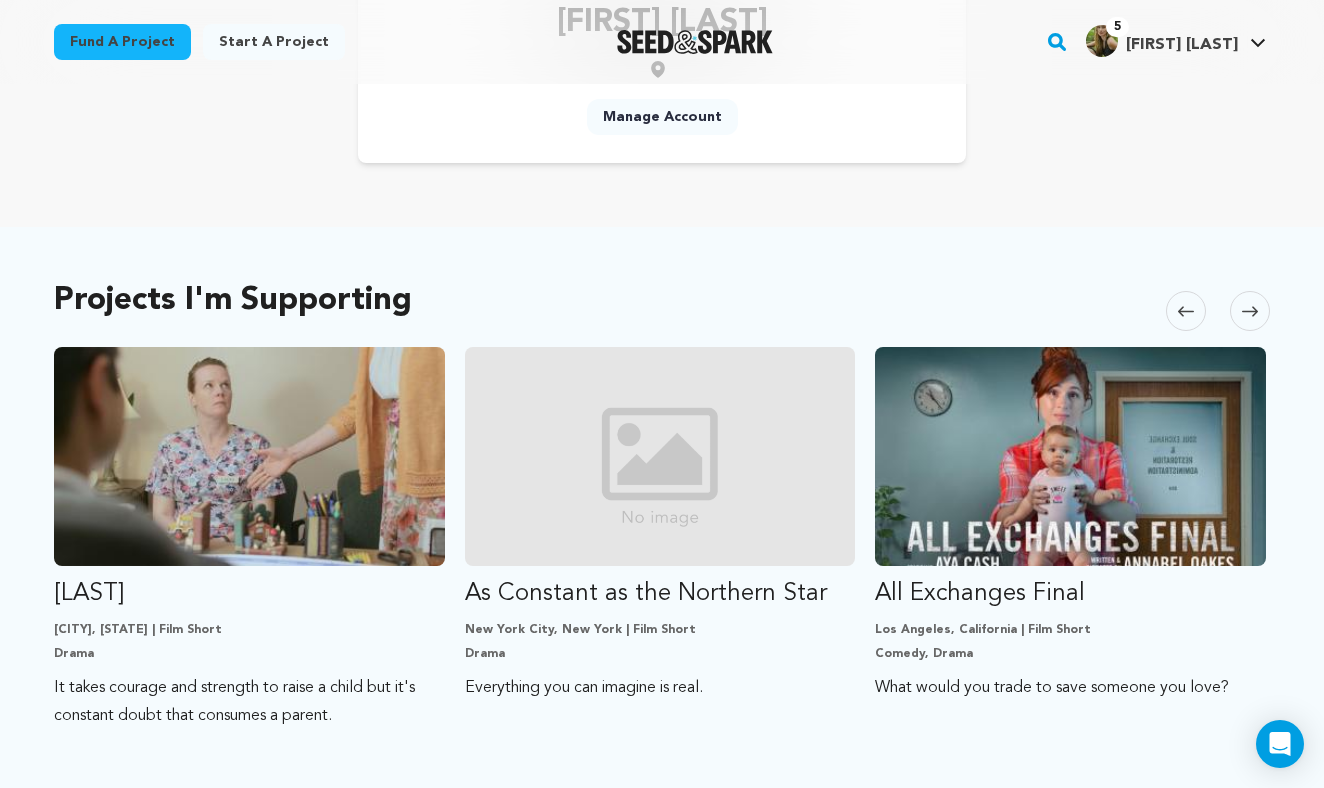 click at bounding box center [1250, 311] 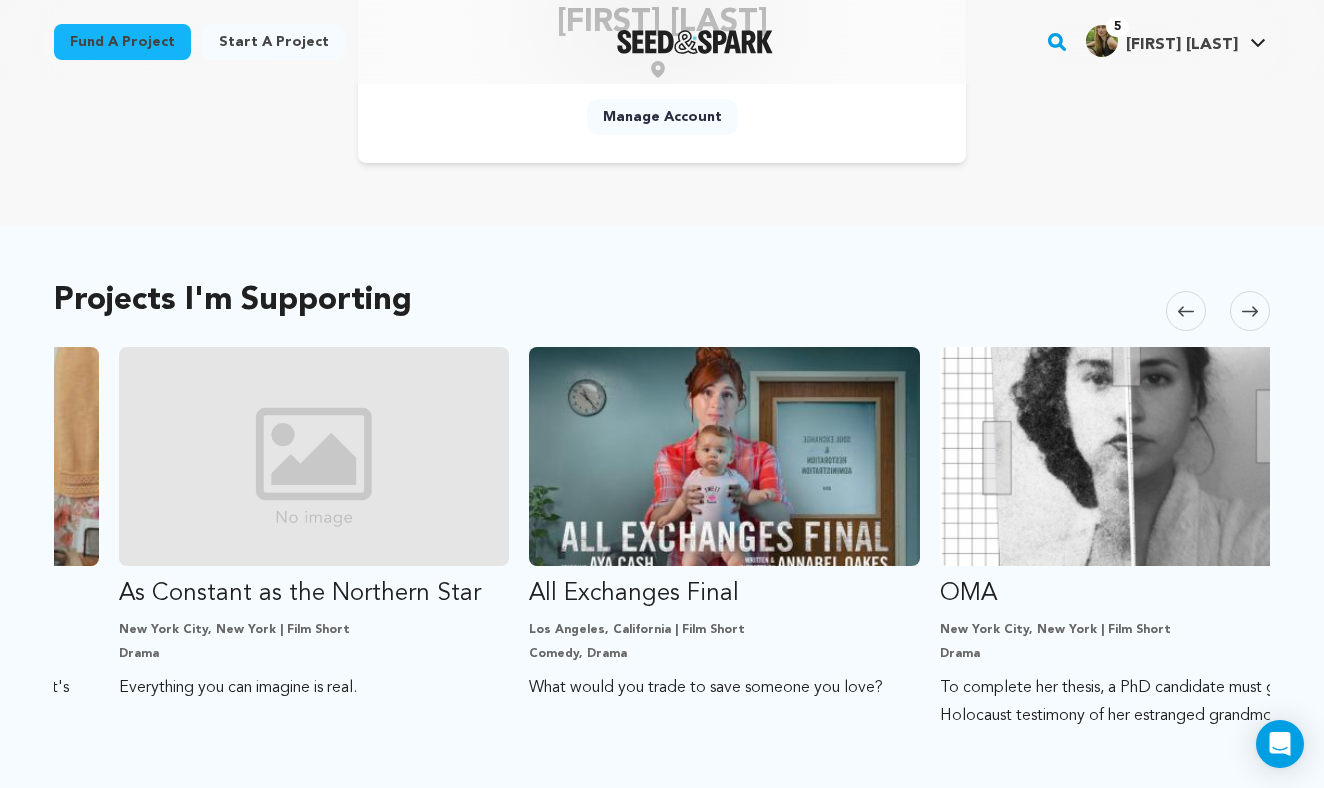 scroll, scrollTop: 0, scrollLeft: 2875, axis: horizontal 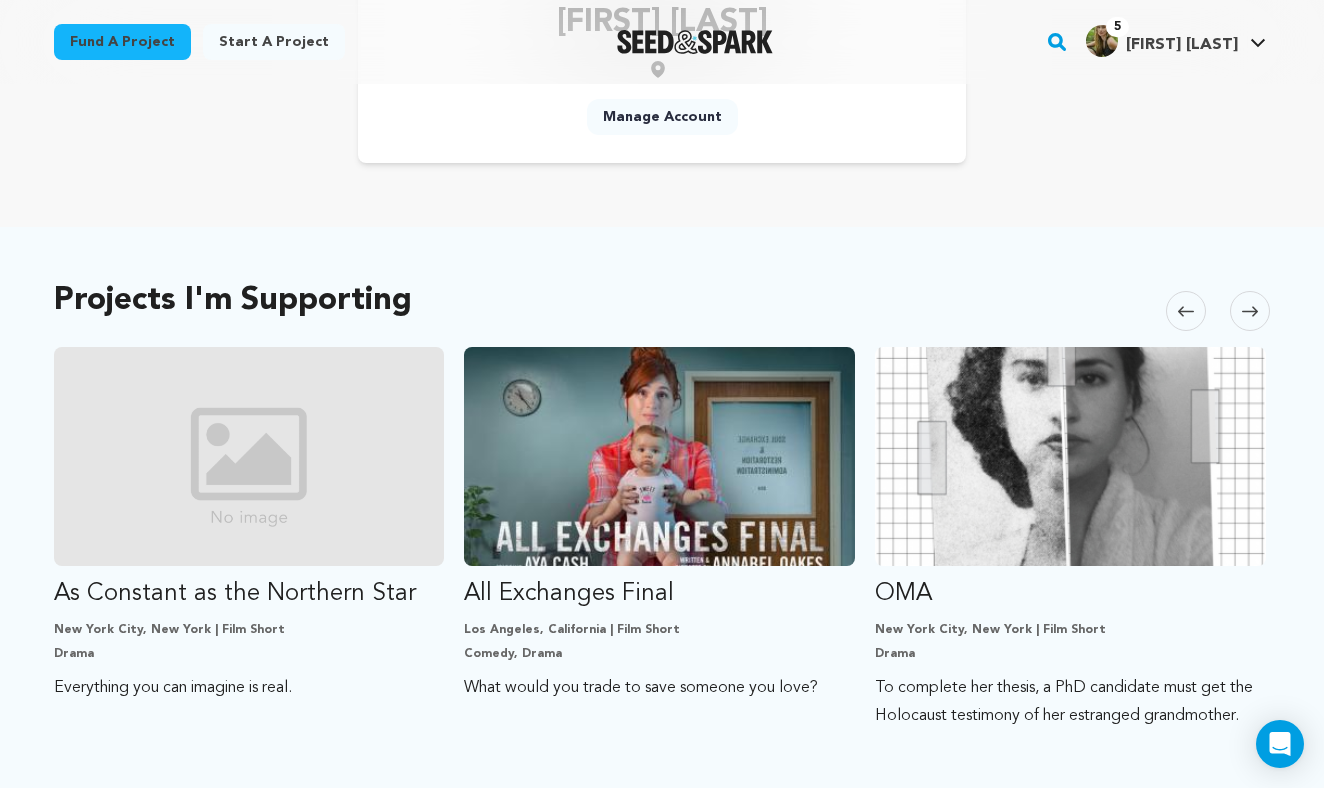 click at bounding box center (1250, 311) 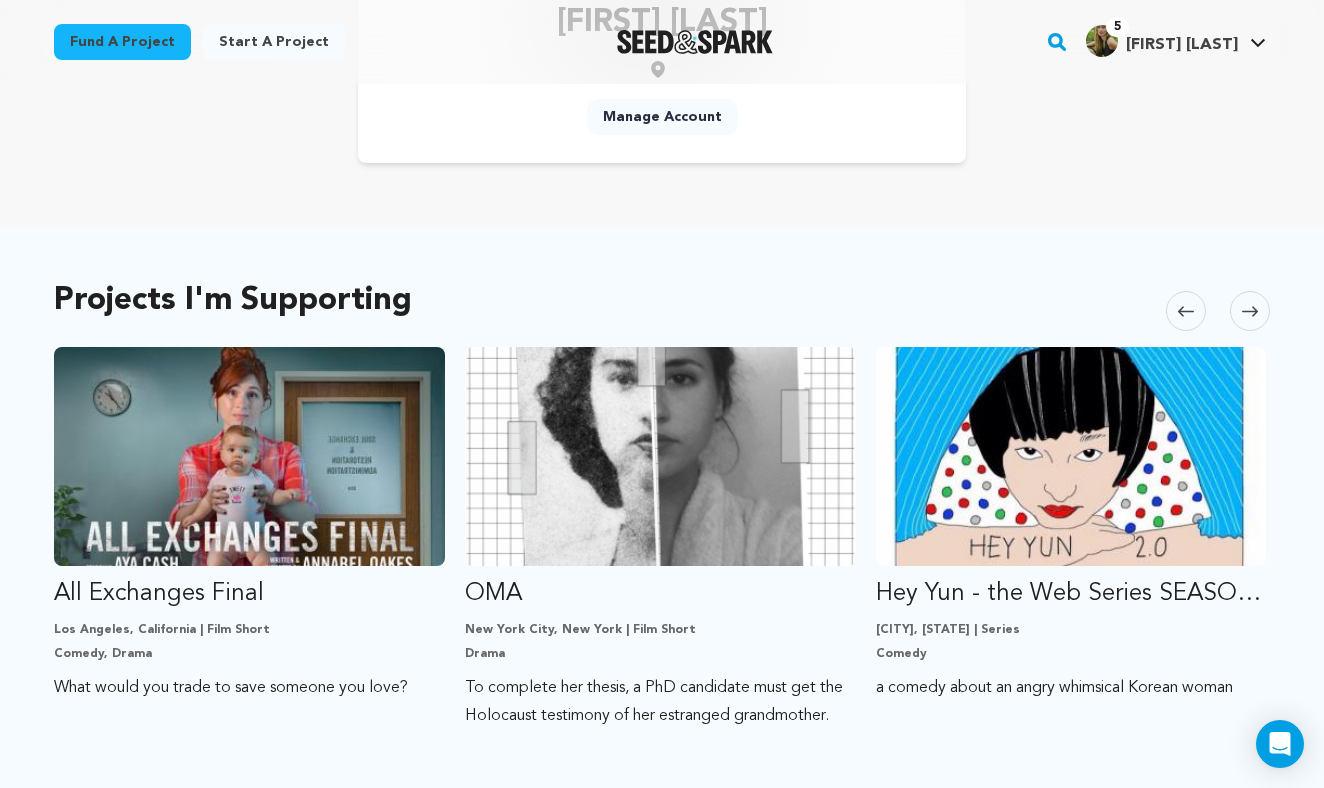 click at bounding box center [1250, 311] 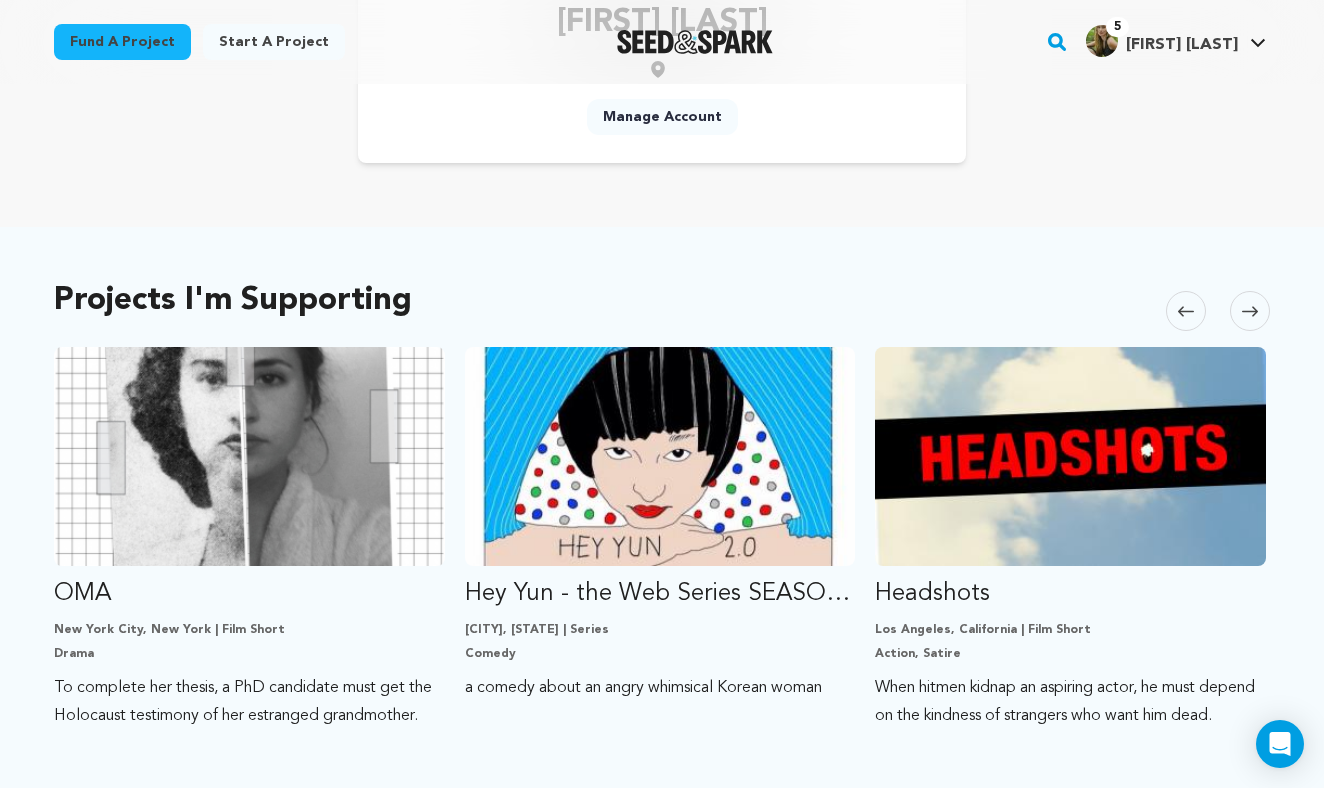 click at bounding box center (1250, 311) 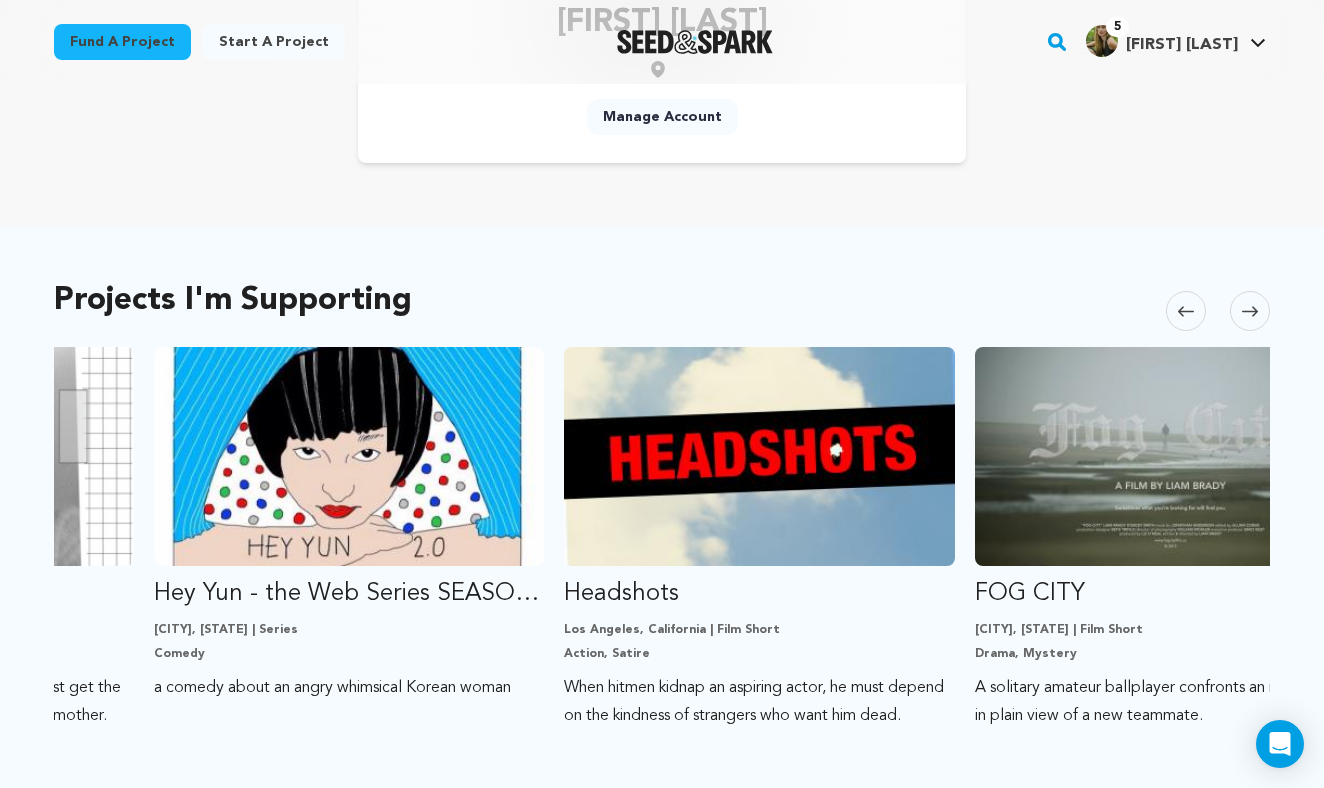 scroll, scrollTop: 0, scrollLeft: 4107, axis: horizontal 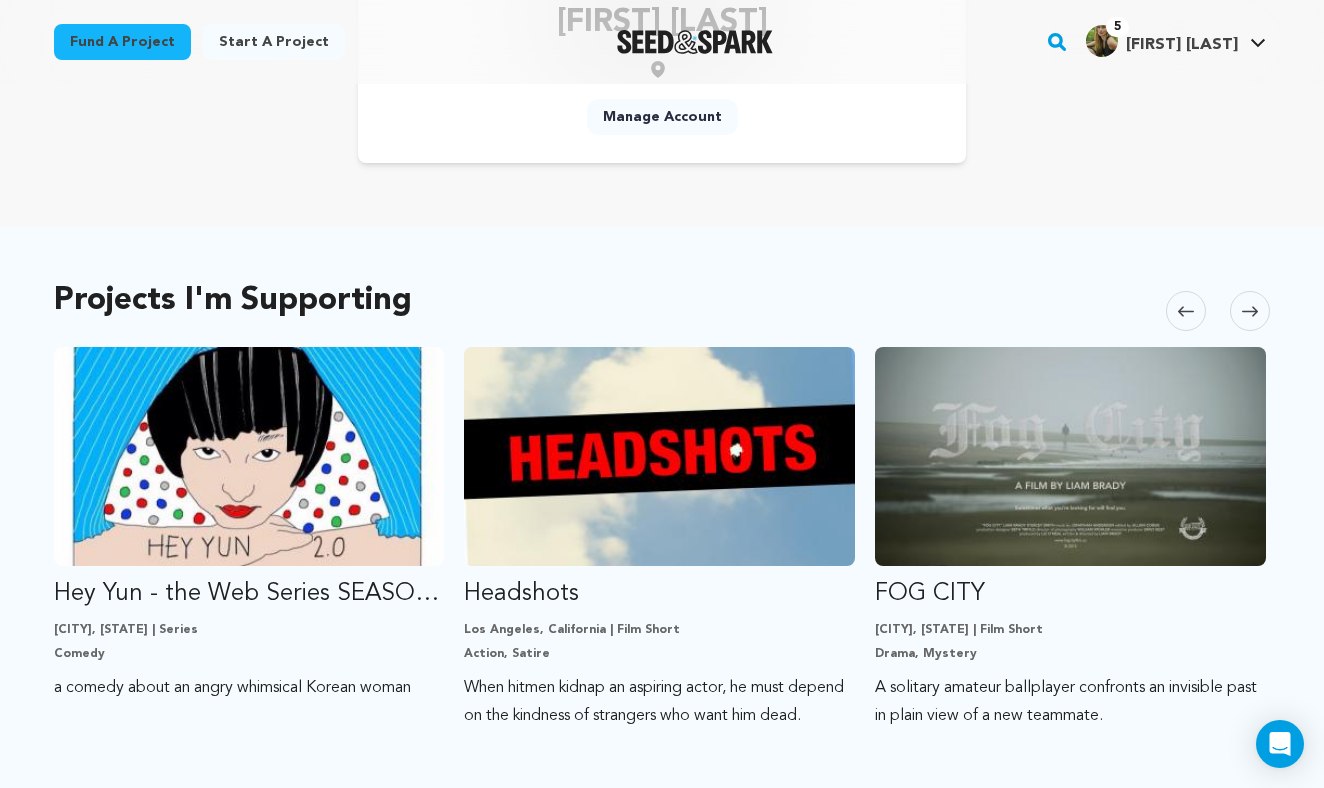 click at bounding box center (1250, 311) 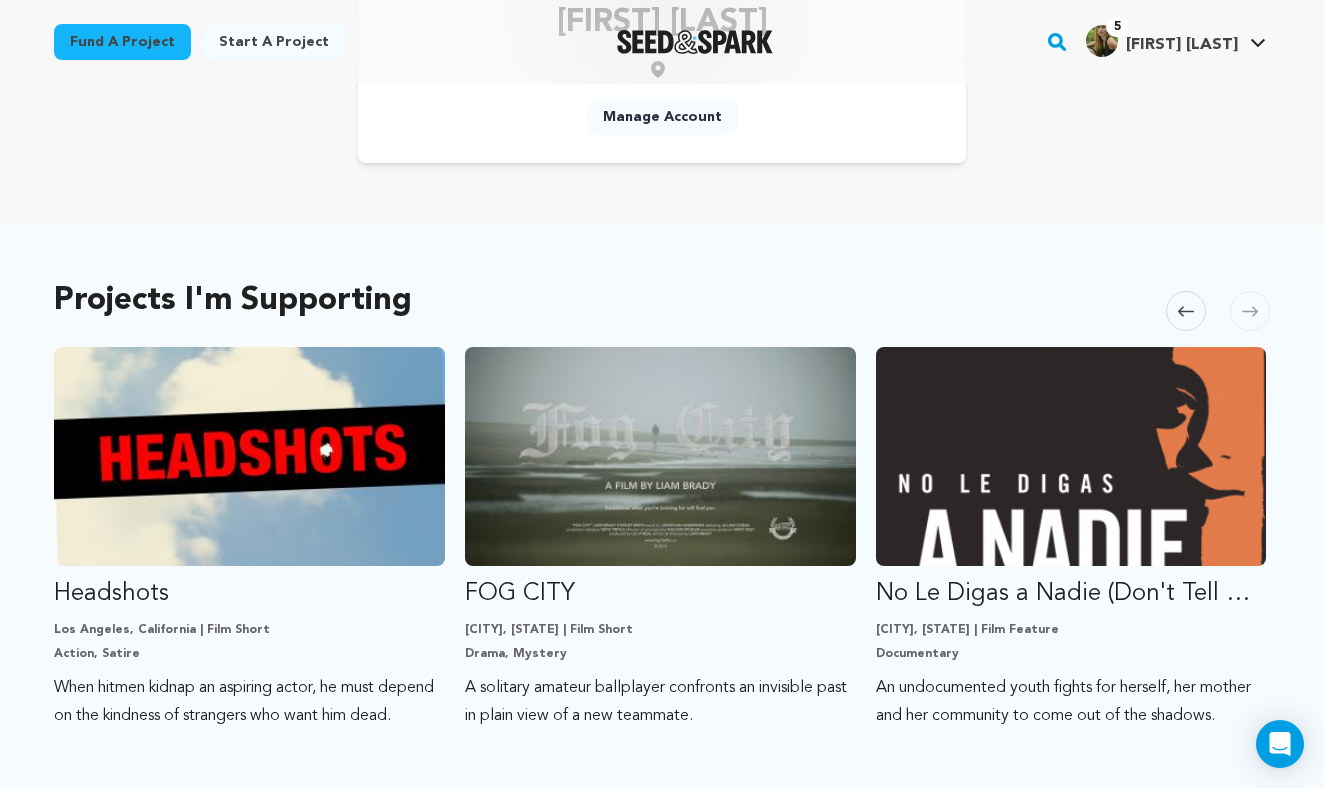 click at bounding box center (1250, 311) 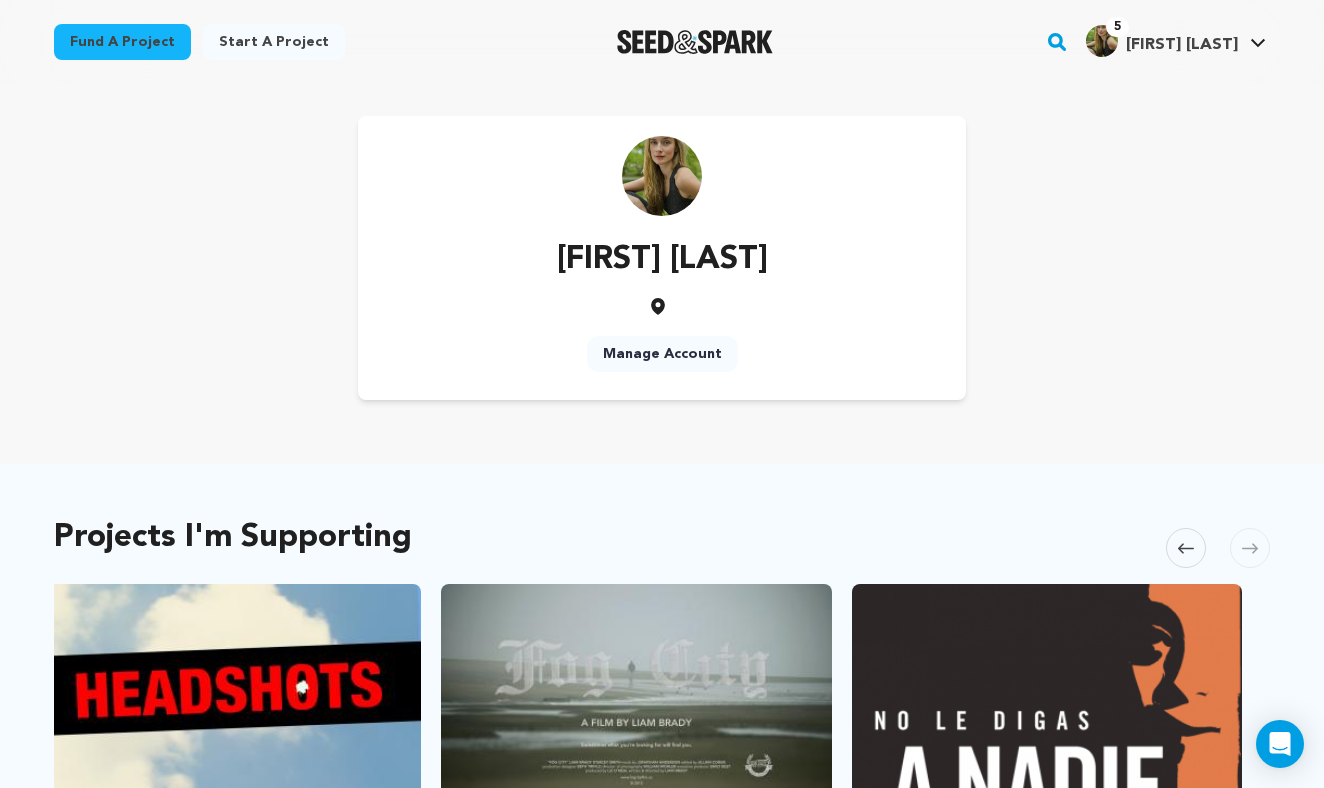scroll, scrollTop: 0, scrollLeft: 0, axis: both 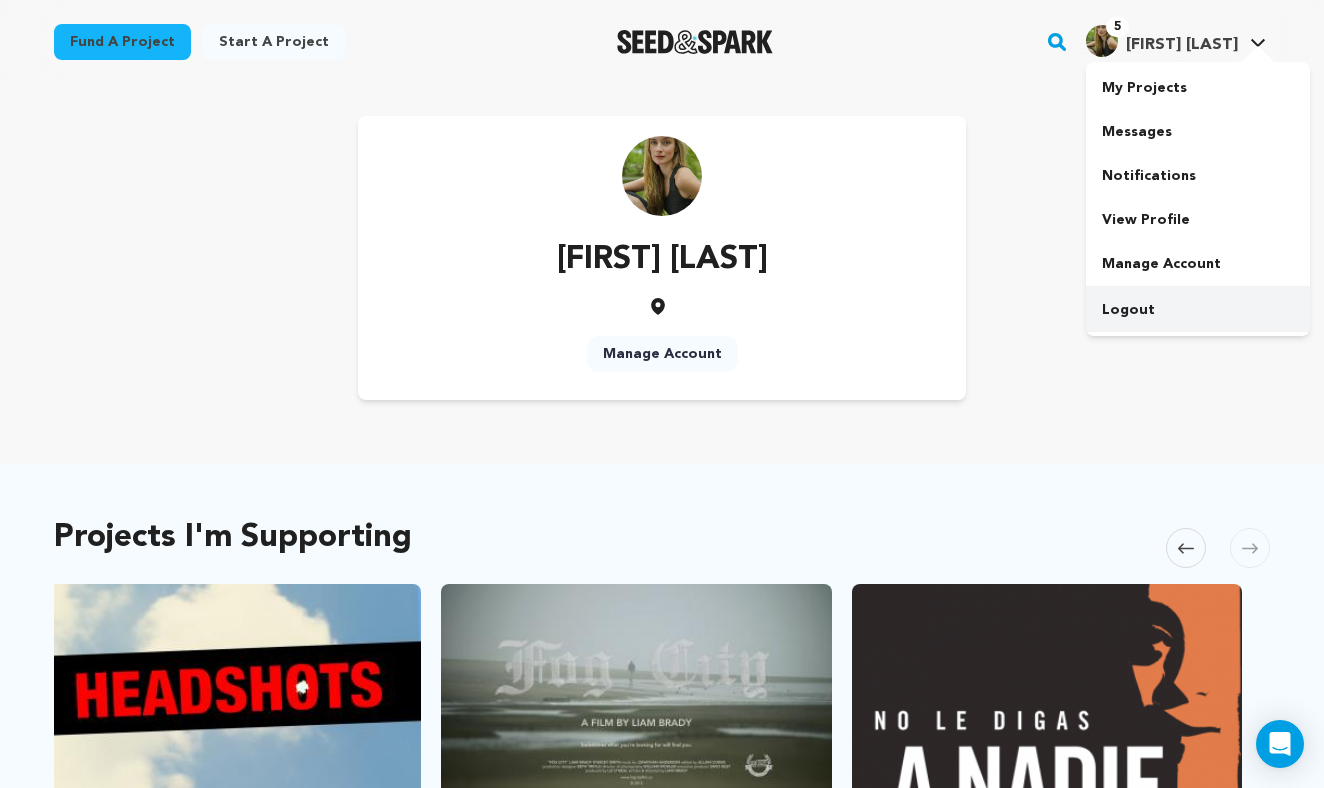 click on "Logout" at bounding box center [1198, 310] 